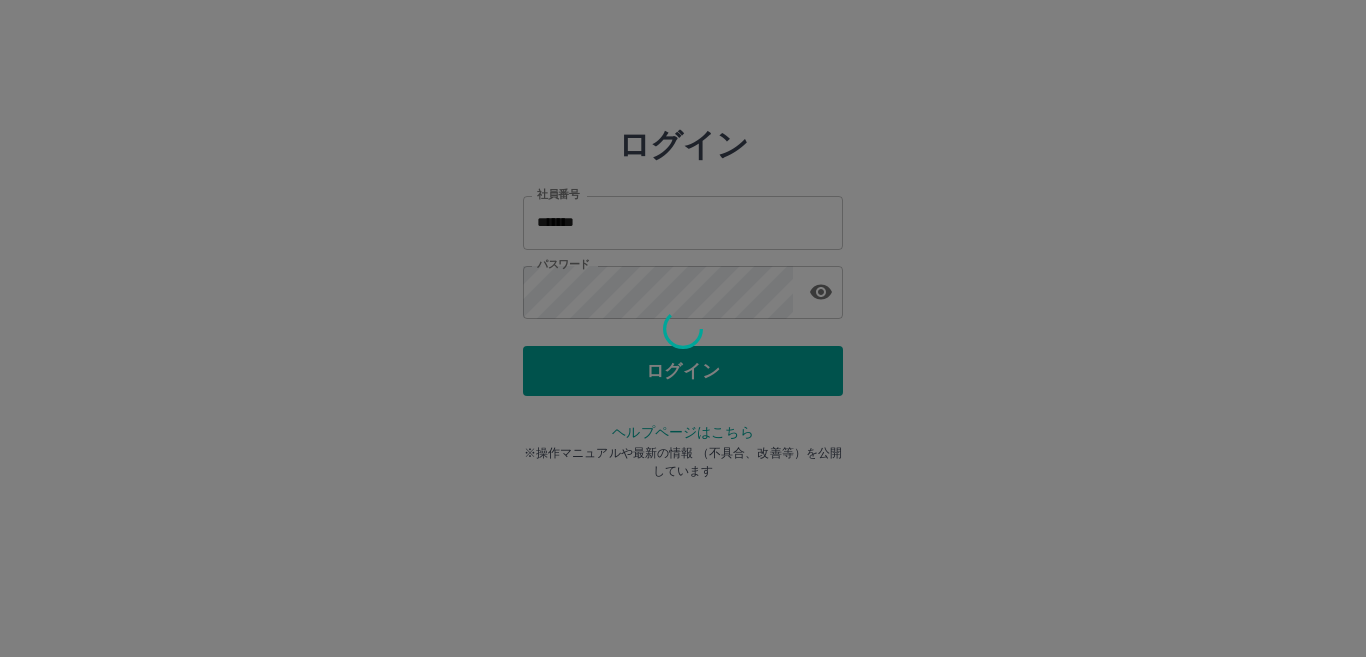scroll, scrollTop: 0, scrollLeft: 0, axis: both 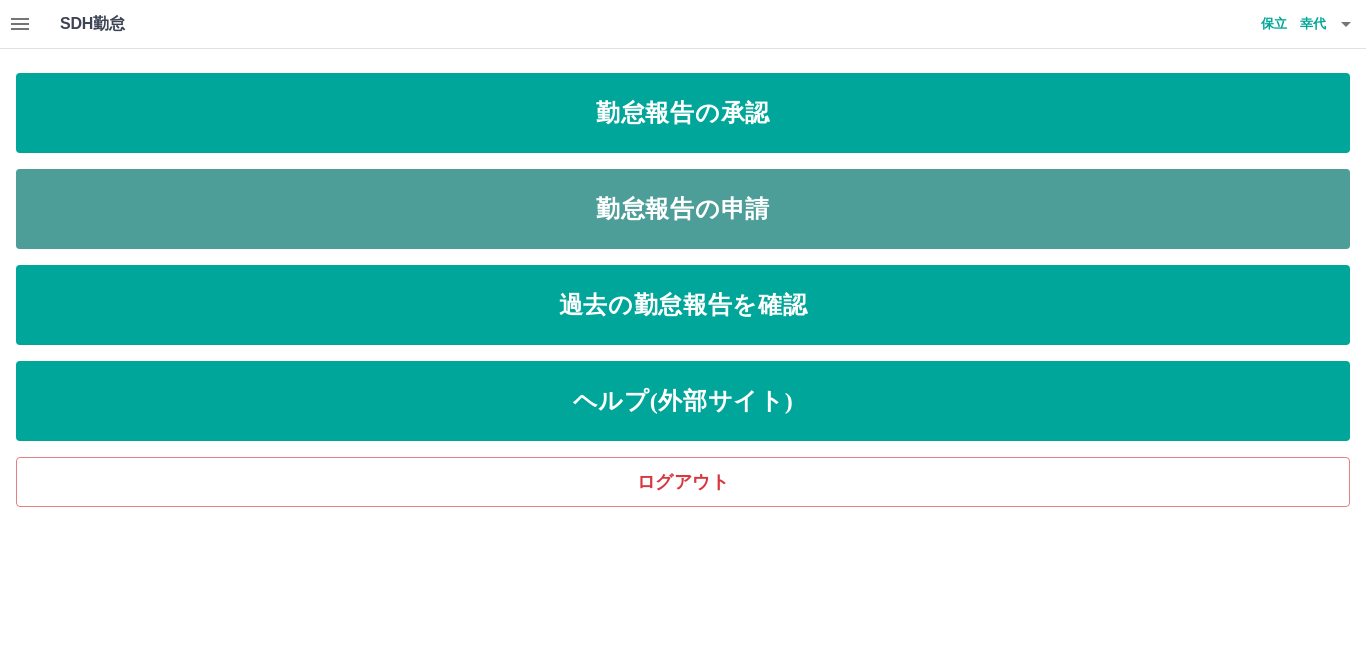 click on "勤怠報告の申請" at bounding box center (683, 209) 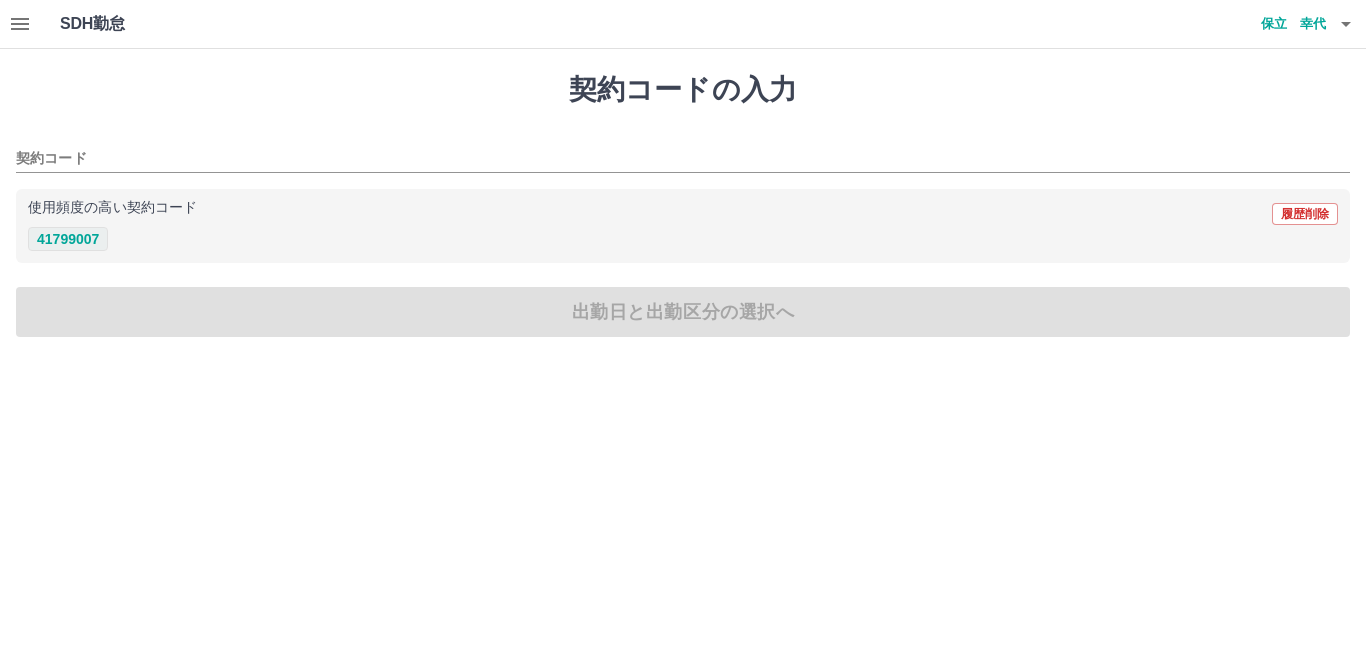 click on "41799007" at bounding box center (68, 239) 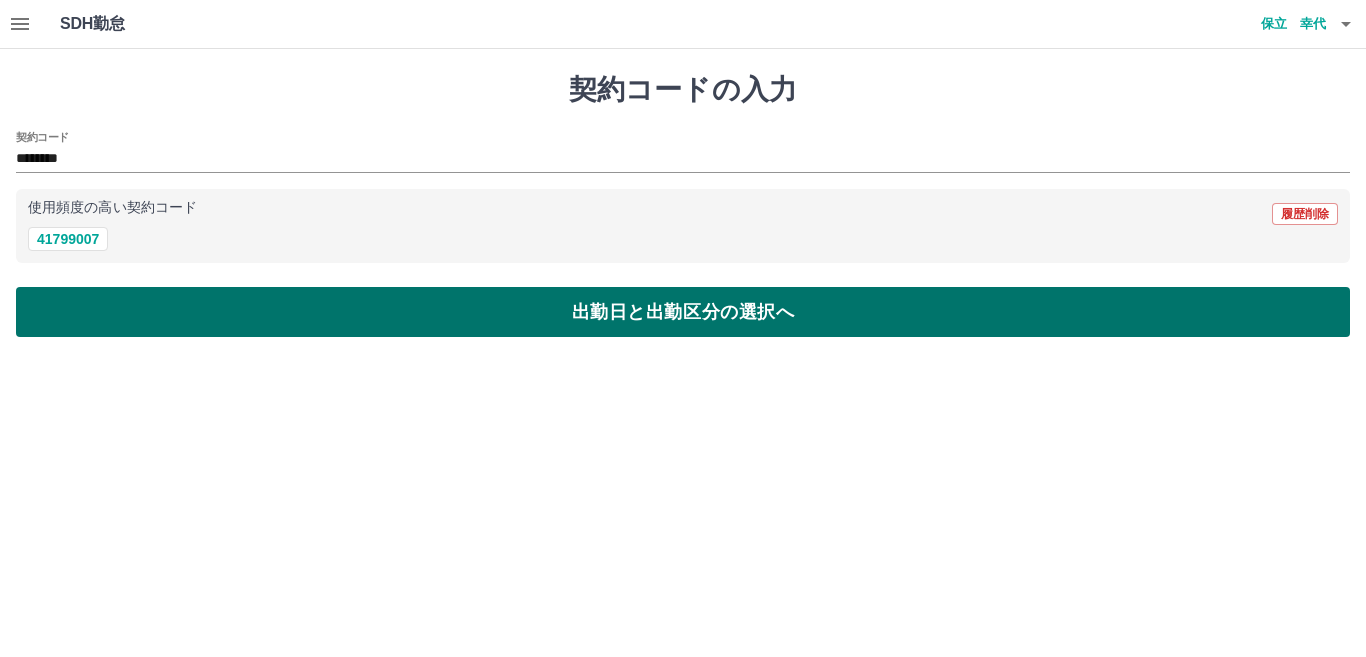 click on "出勤日と出勤区分の選択へ" at bounding box center (683, 312) 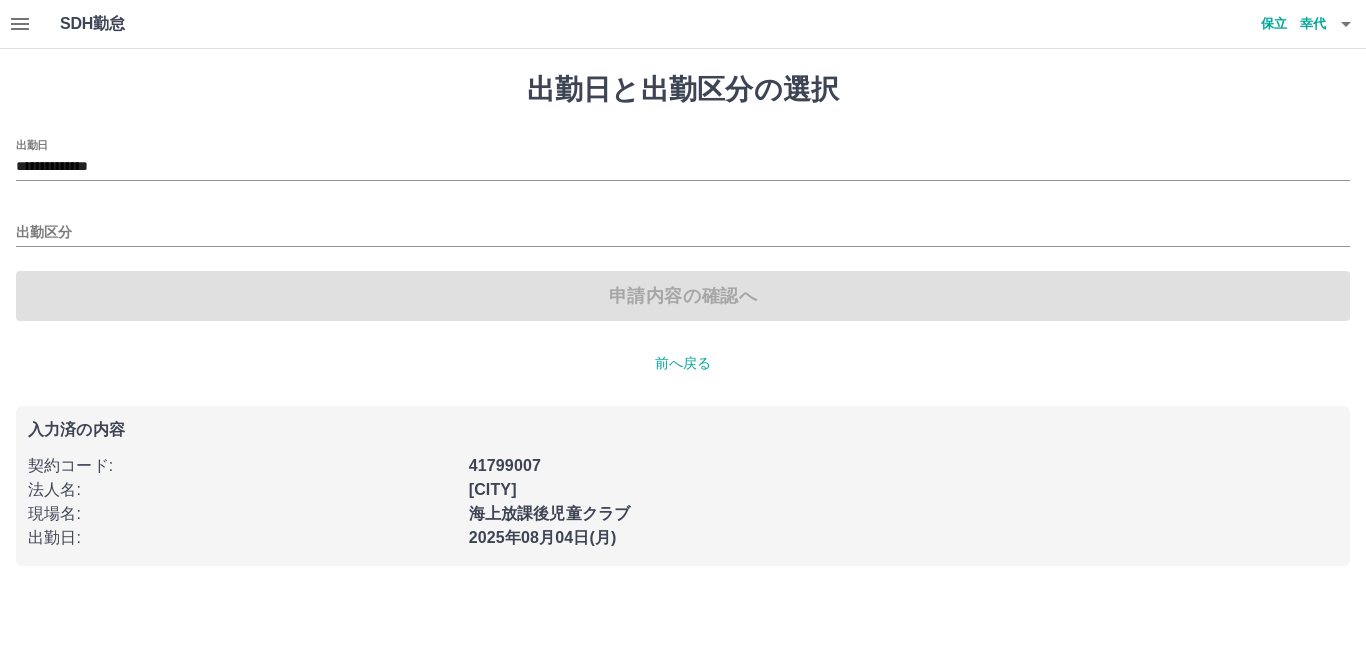 click on "申請内容の確認へ" at bounding box center (683, 296) 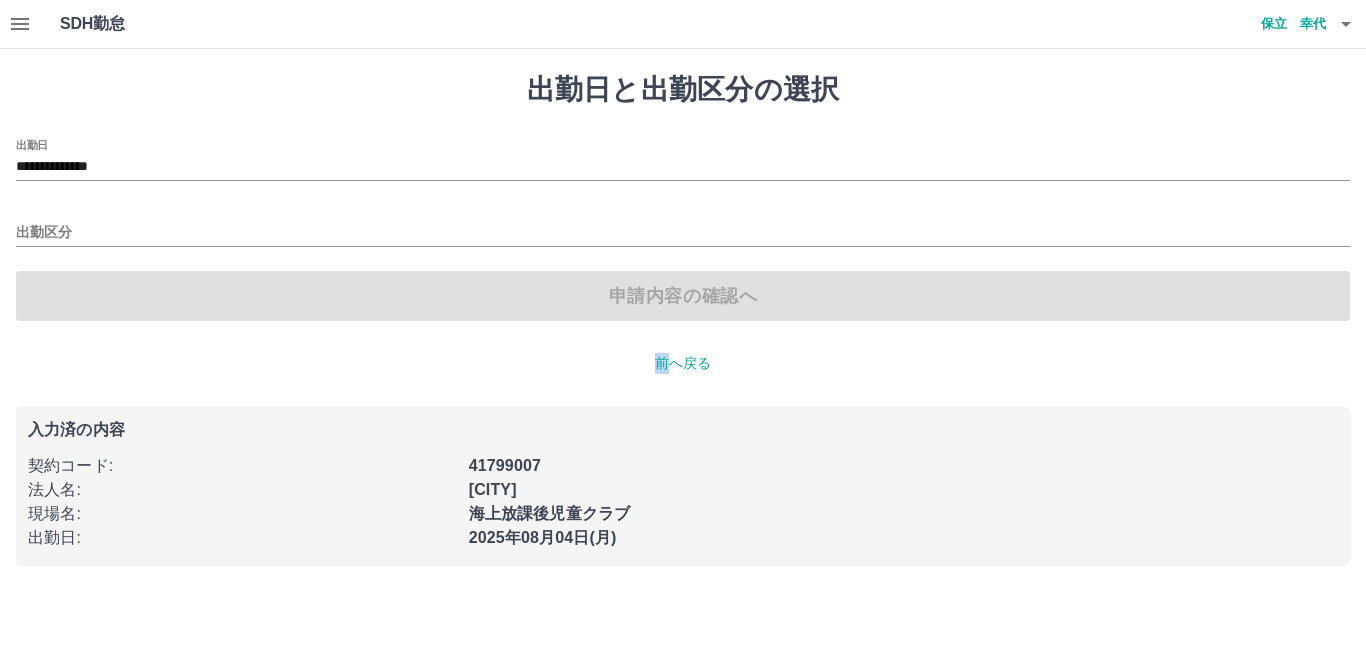 click on "申請内容の確認へ" at bounding box center [683, 296] 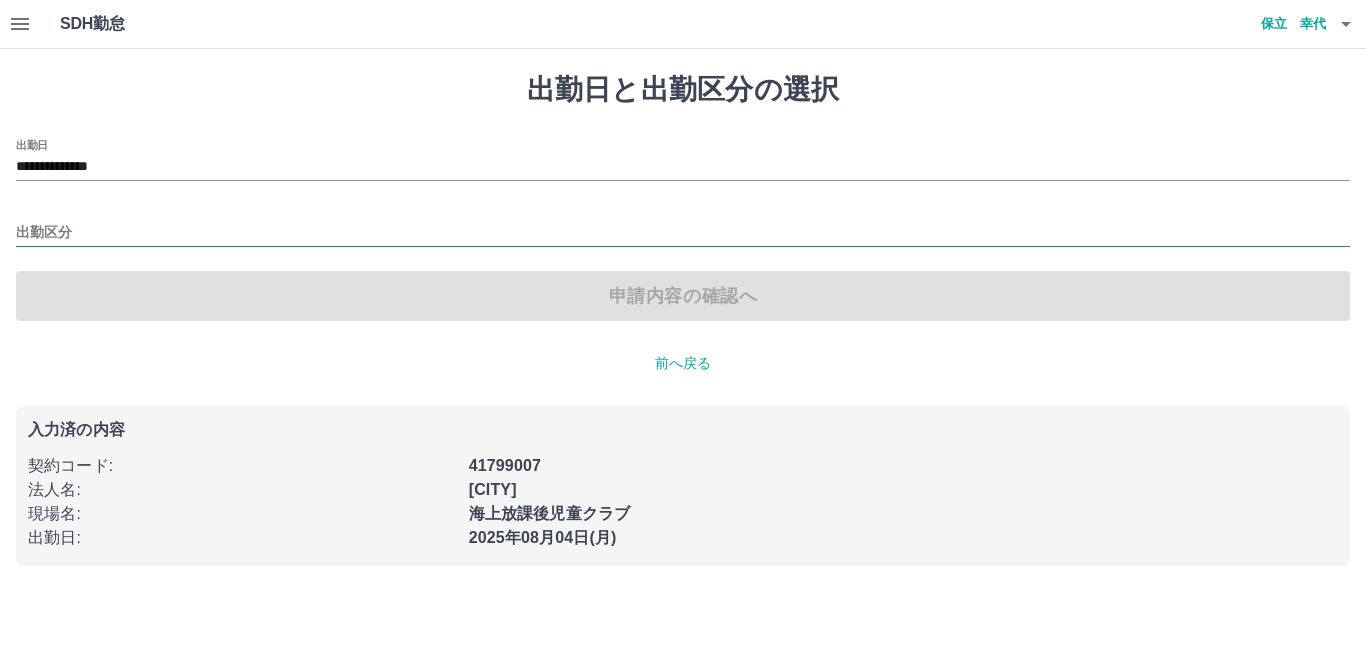 click on "出勤区分" at bounding box center [683, 233] 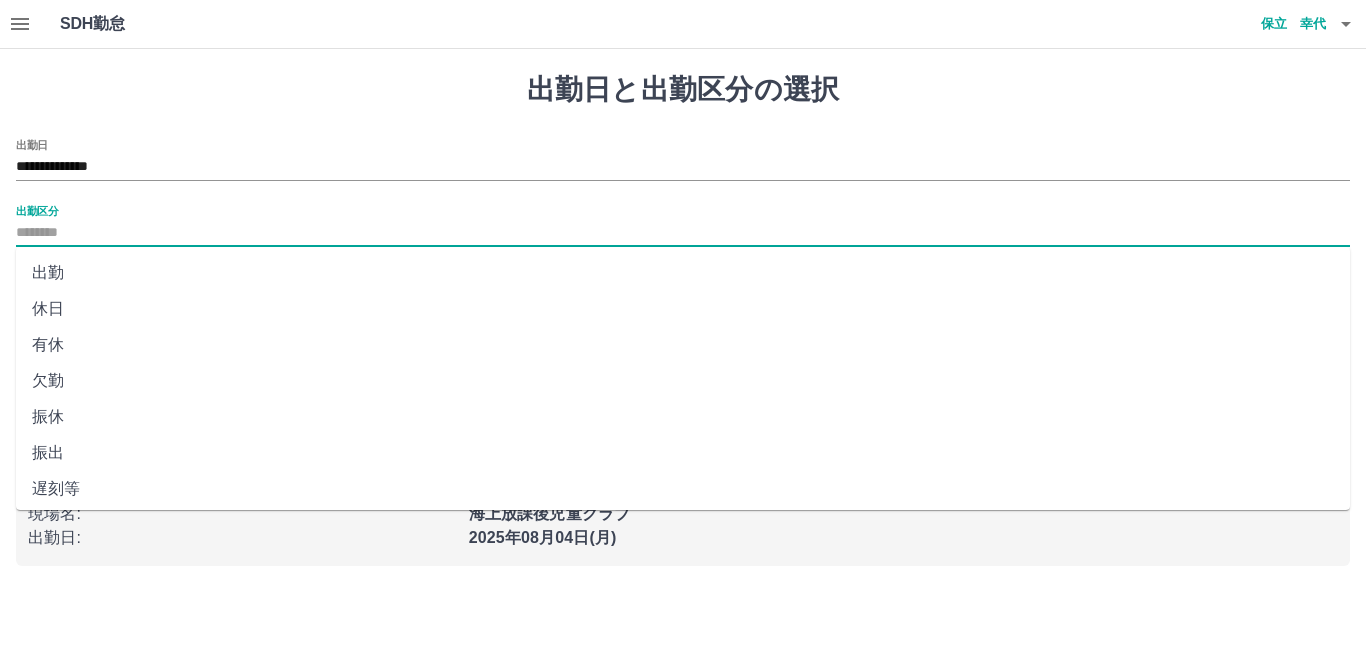 click on "出勤" at bounding box center [683, 273] 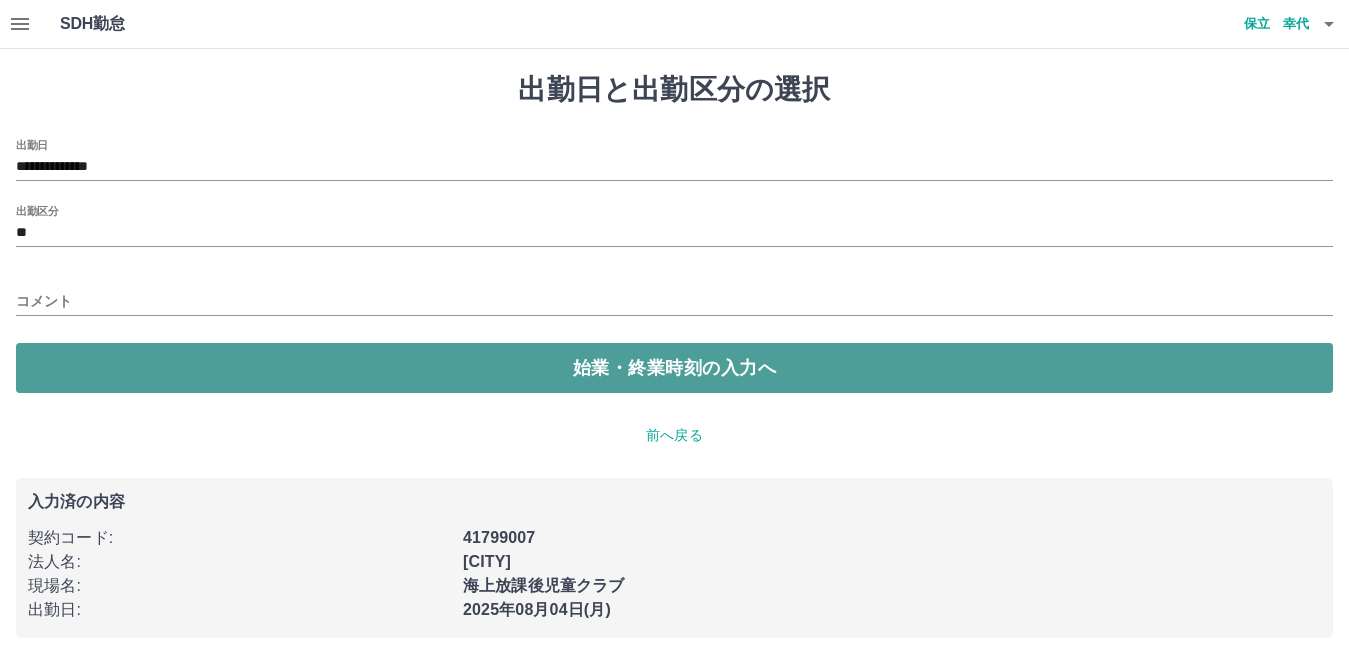 click on "始業・終業時刻の入力へ" at bounding box center [674, 368] 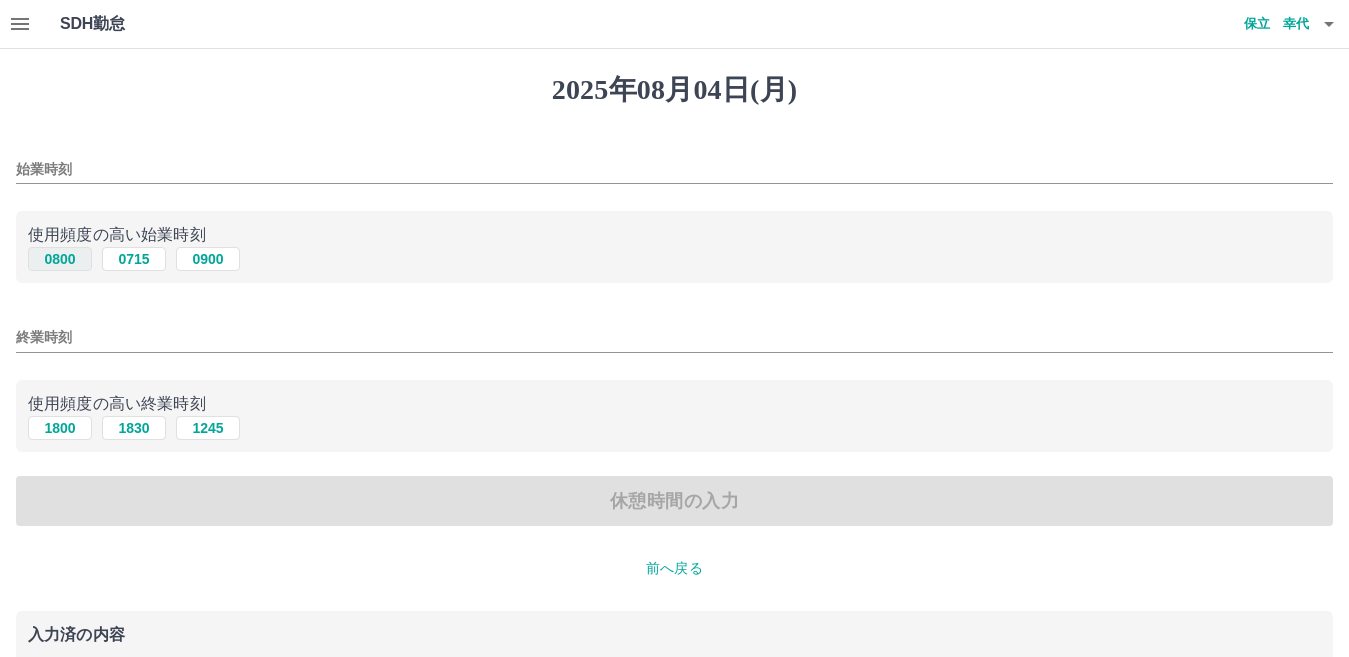 click on "0800" at bounding box center [60, 259] 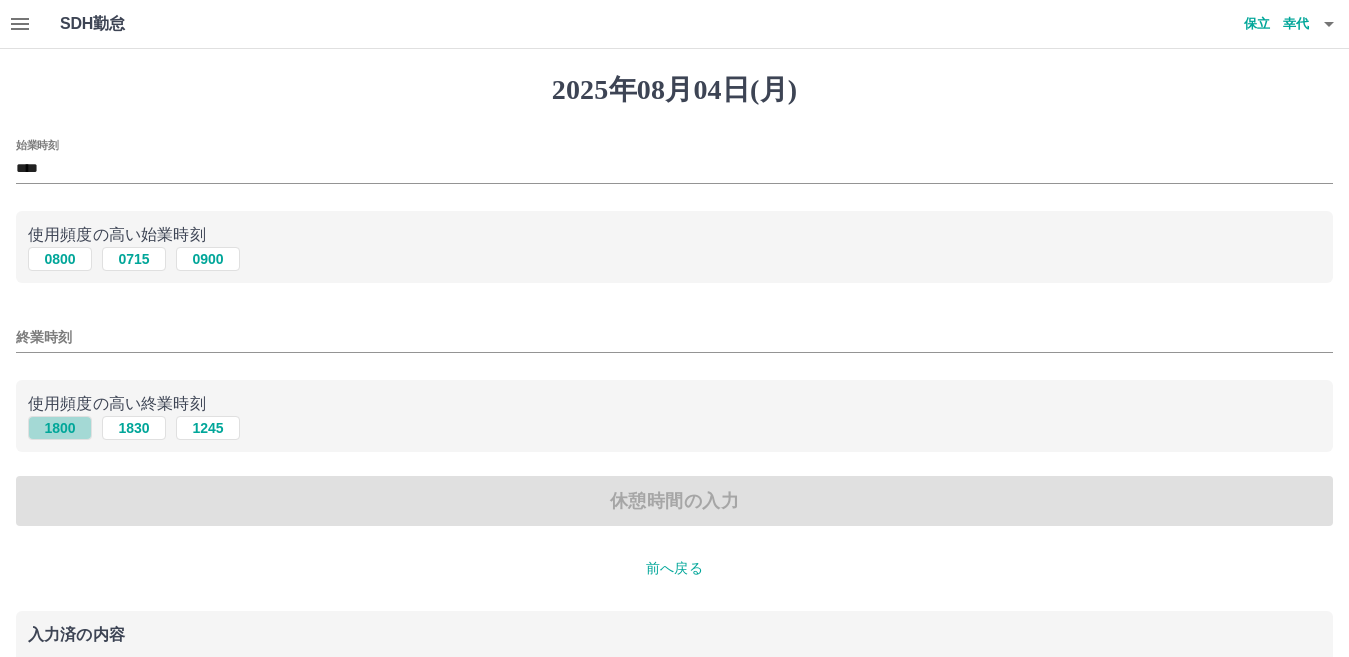 click on "1800" at bounding box center [60, 428] 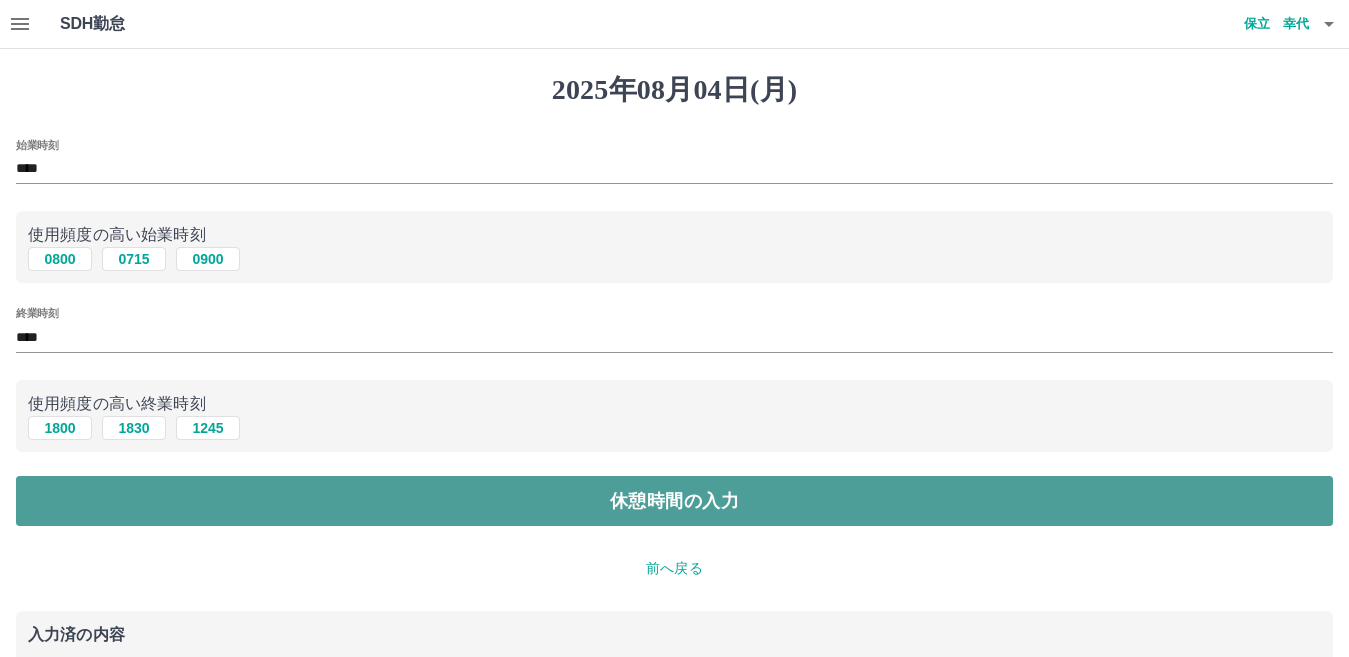 click on "休憩時間の入力" at bounding box center [674, 501] 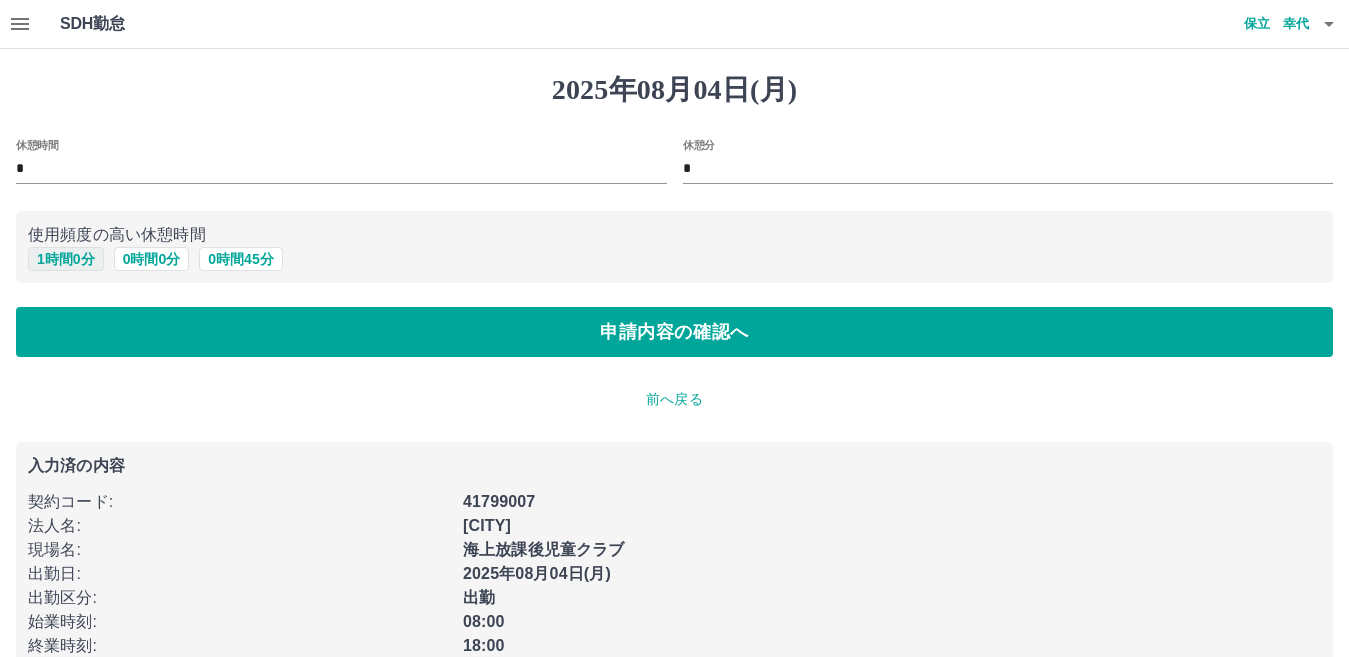 click on "1 時間 0 分" at bounding box center [66, 259] 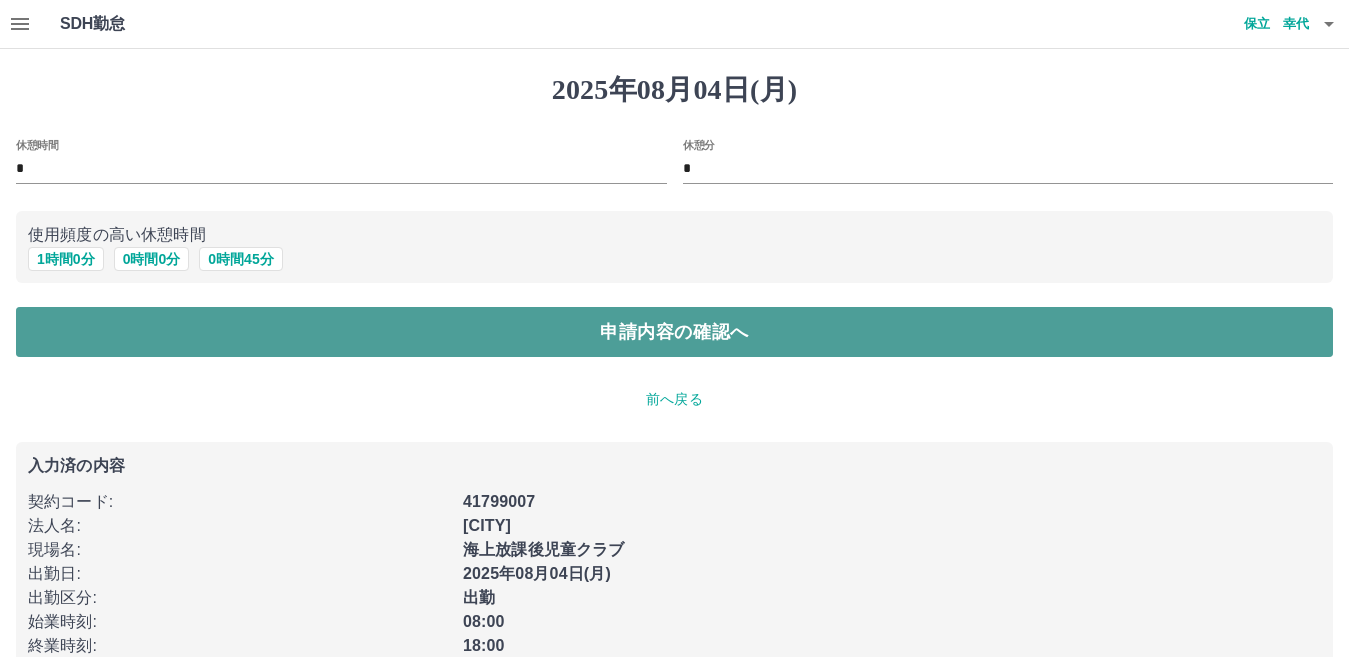 click on "申請内容の確認へ" at bounding box center [674, 332] 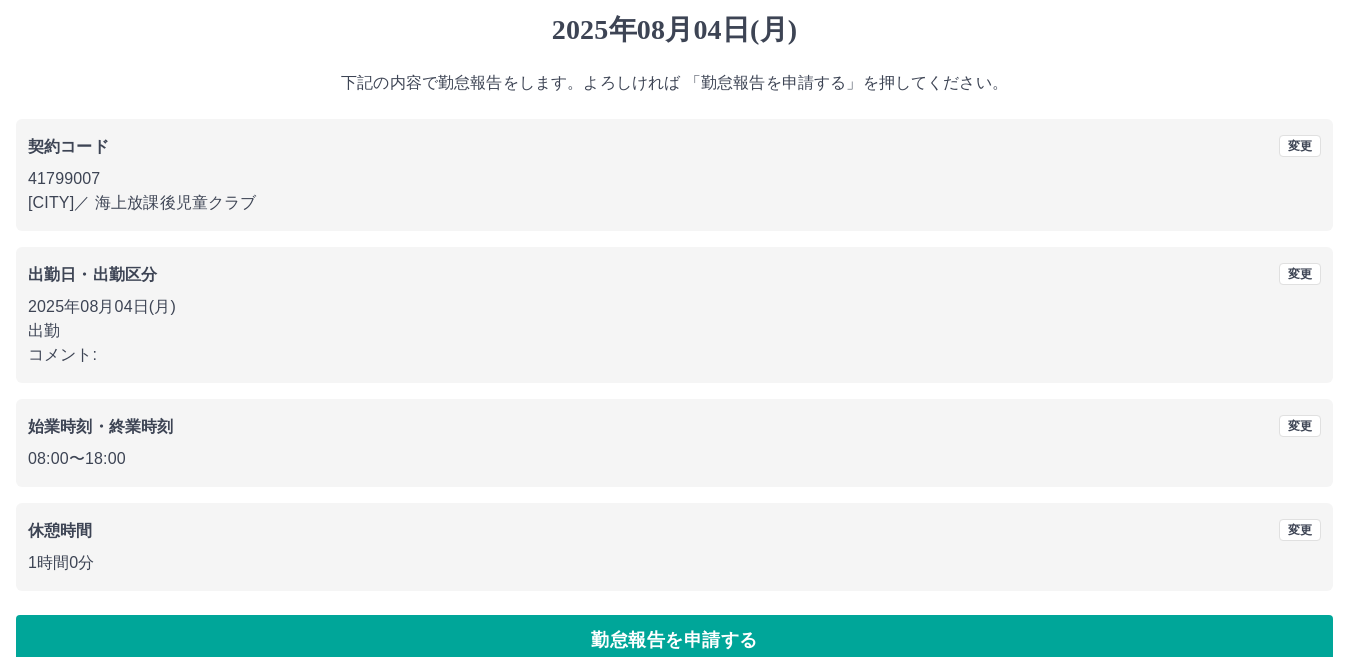 scroll, scrollTop: 92, scrollLeft: 0, axis: vertical 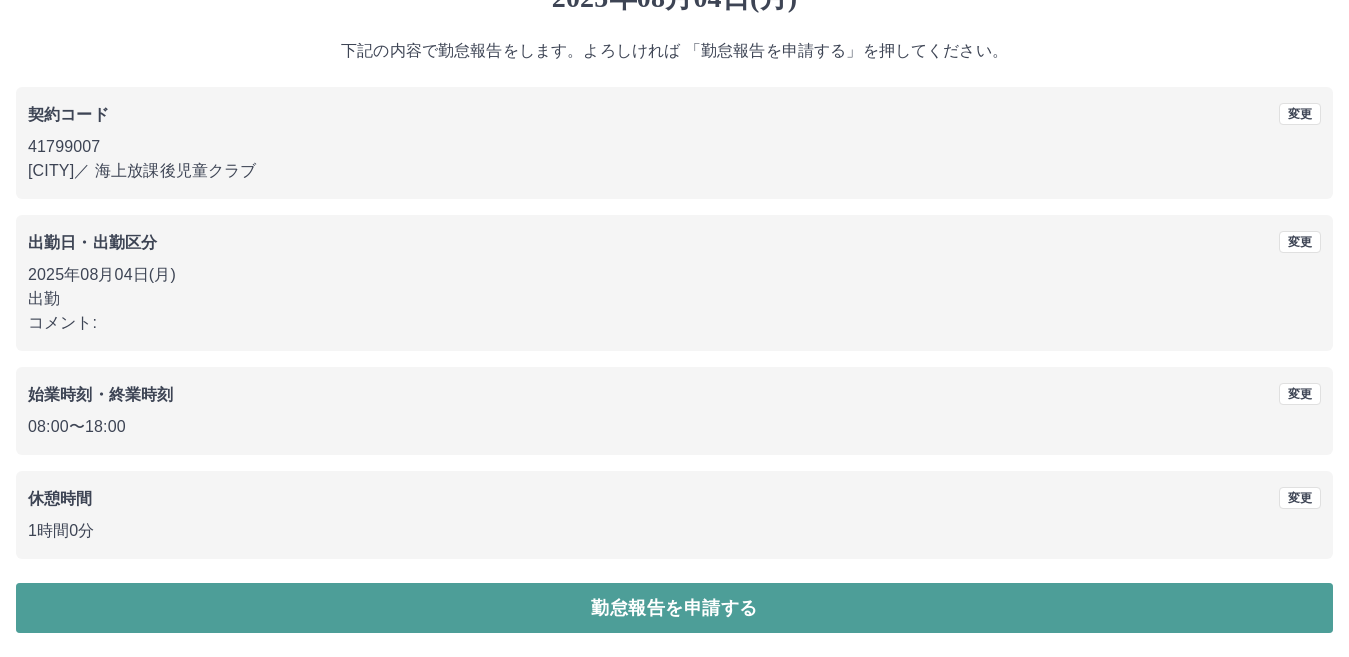 click on "勤怠報告を申請する" at bounding box center [674, 608] 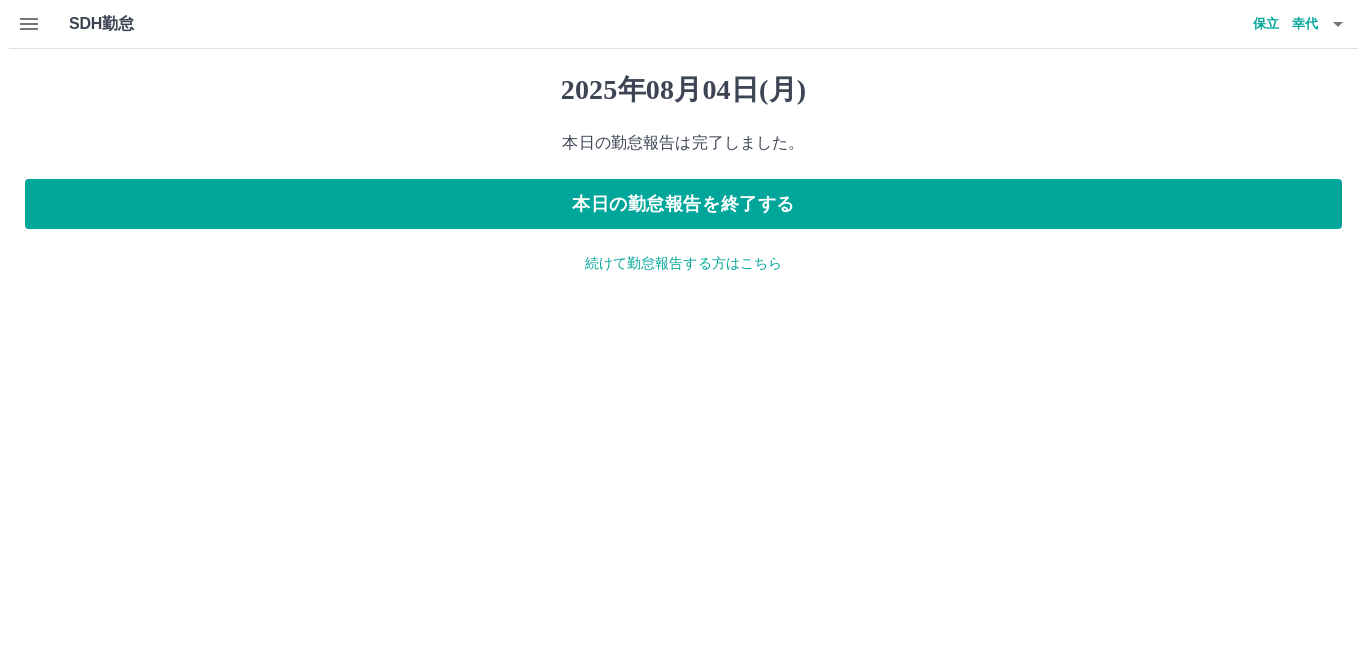 scroll, scrollTop: 0, scrollLeft: 0, axis: both 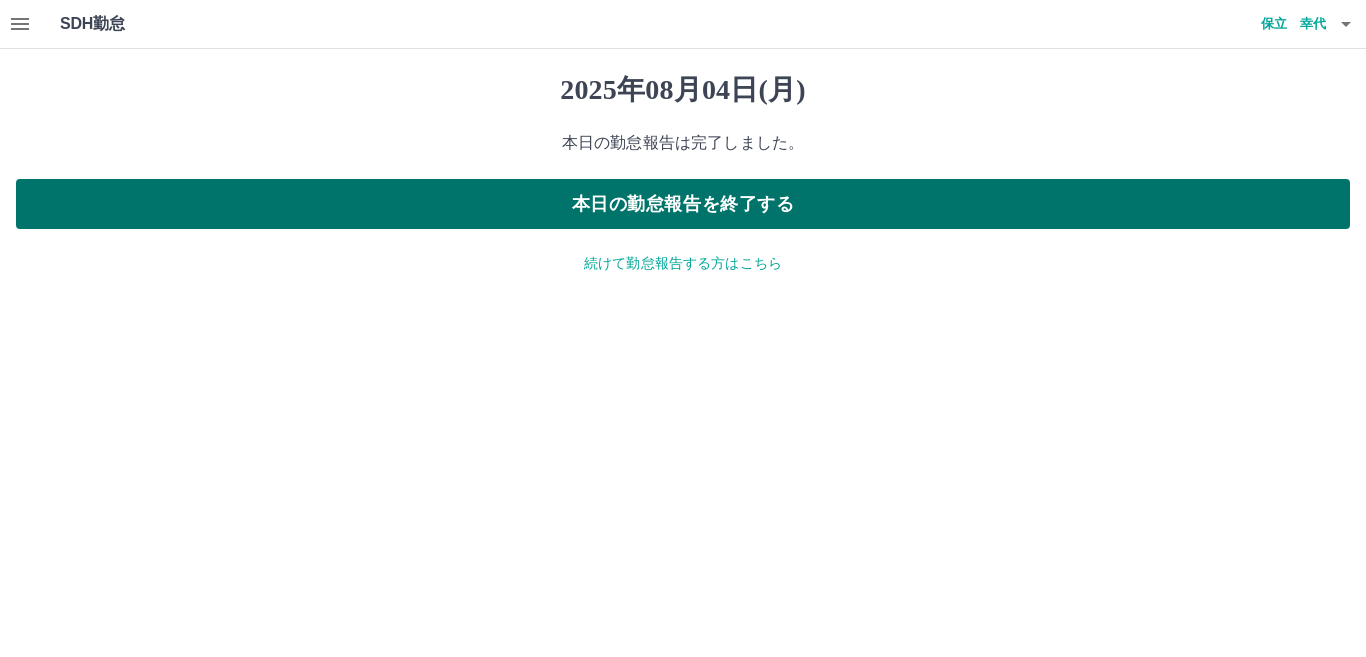 click on "本日の勤怠報告を終了する" at bounding box center [683, 204] 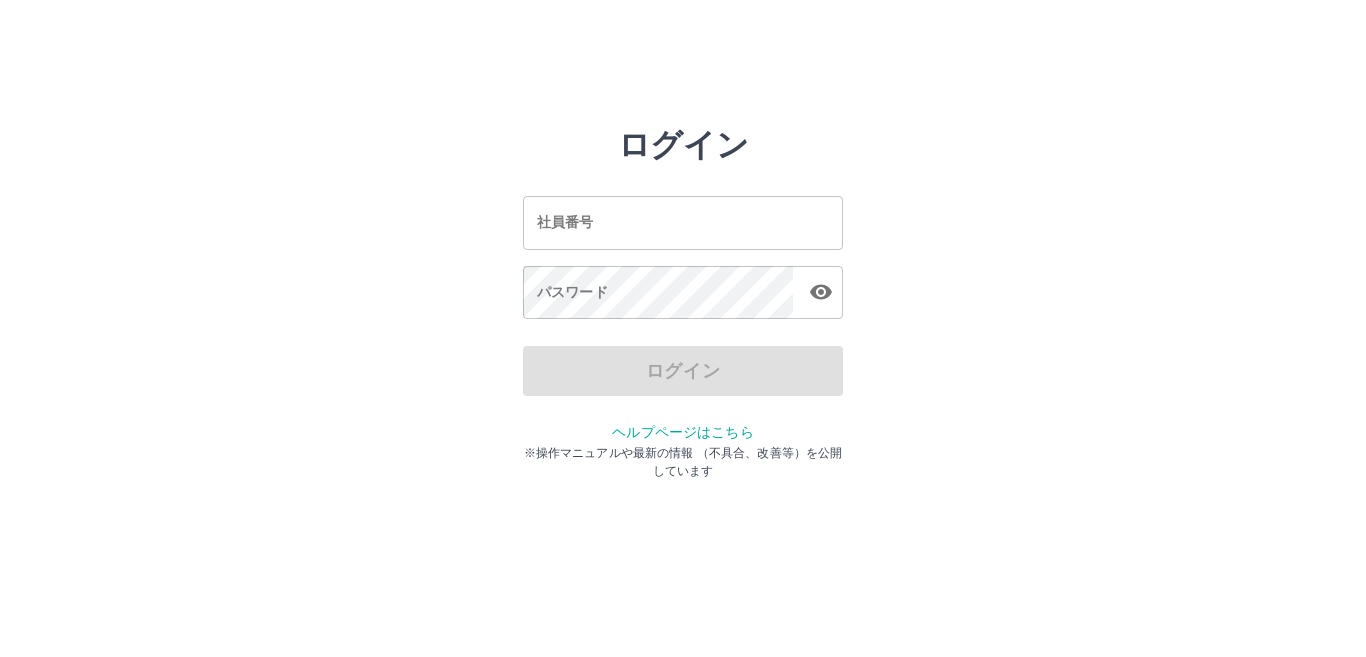 scroll, scrollTop: 0, scrollLeft: 0, axis: both 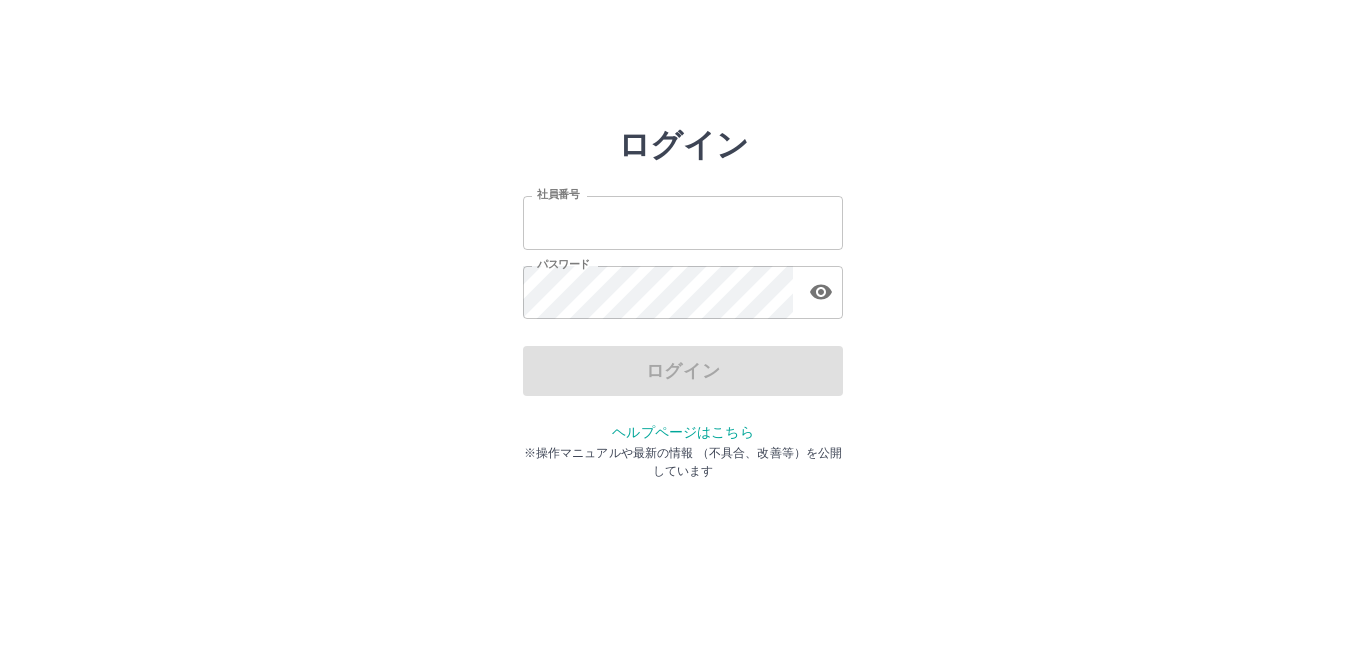 type on "*******" 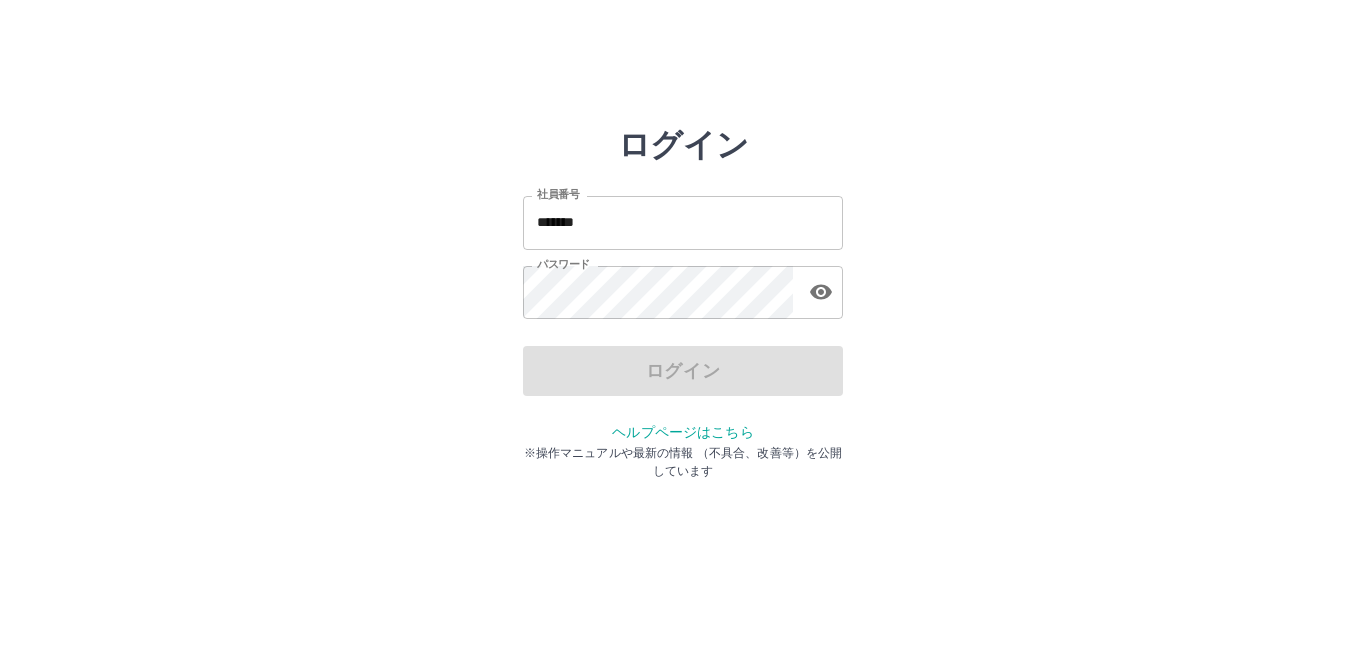 click on "ログイン" at bounding box center (683, 371) 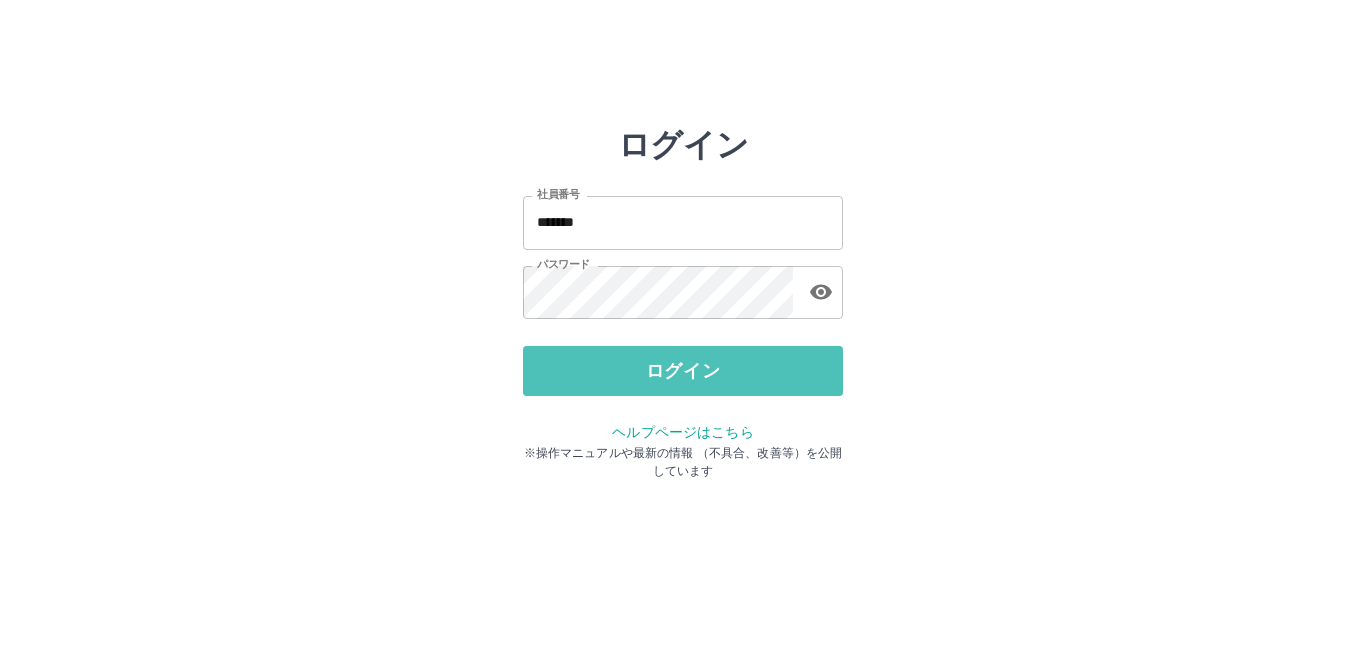 click on "ログイン" at bounding box center (683, 371) 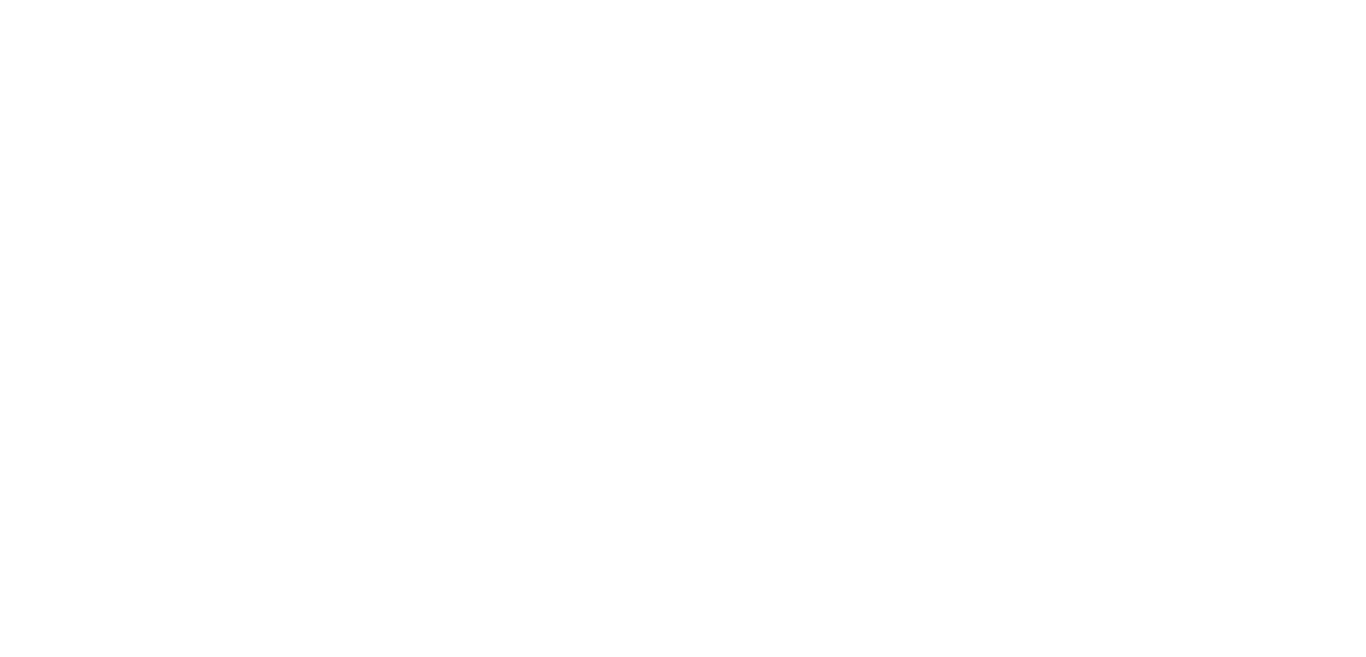scroll, scrollTop: 0, scrollLeft: 0, axis: both 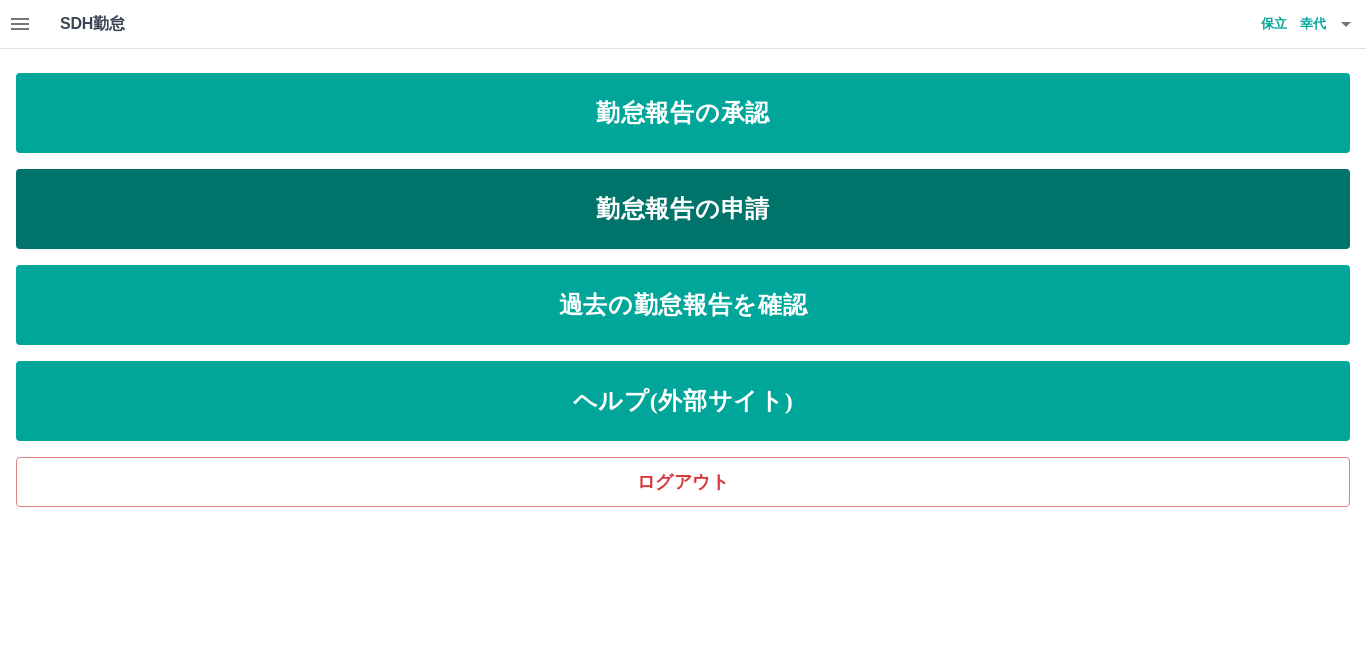 click on "勤怠報告の申請" at bounding box center (683, 209) 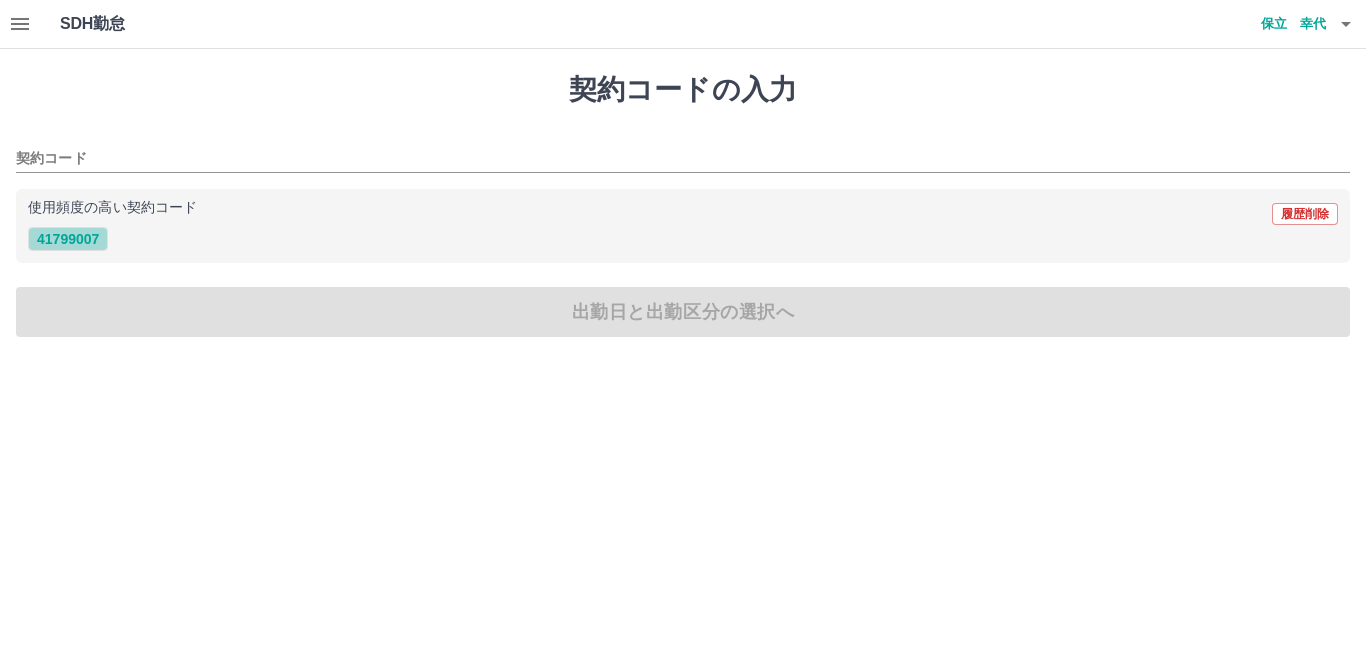 click on "41799007" at bounding box center [68, 239] 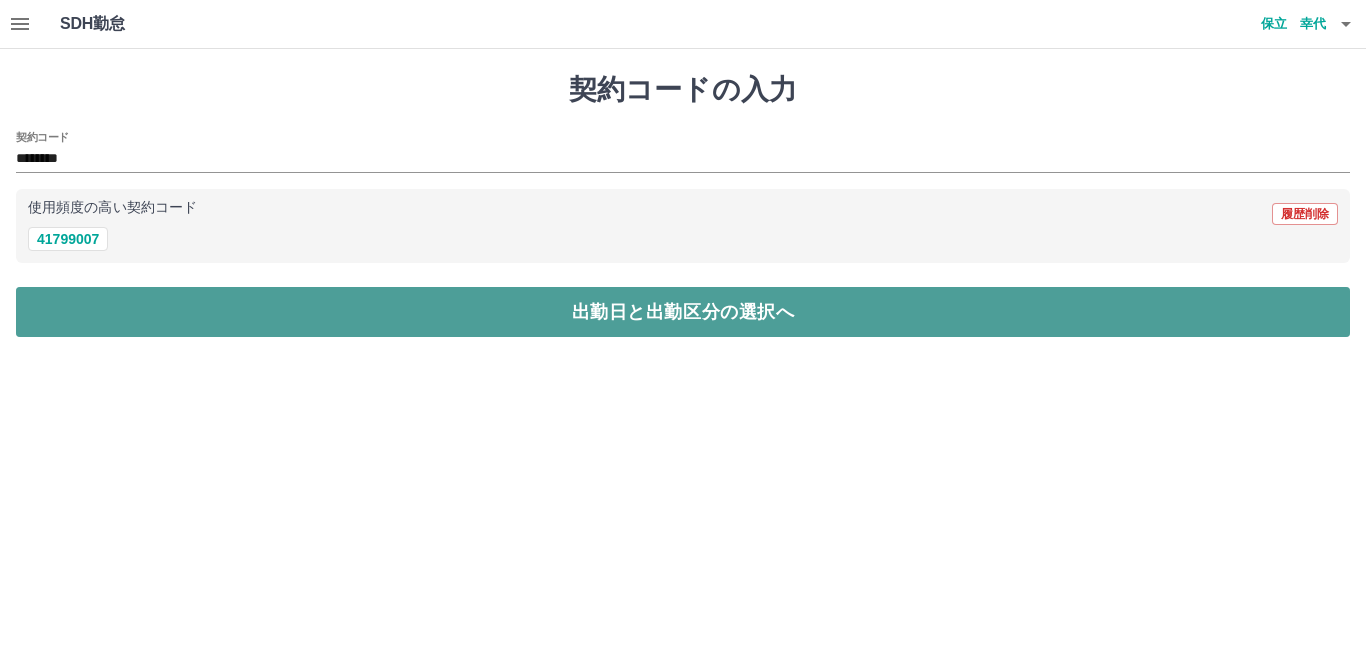 click on "出勤日と出勤区分の選択へ" at bounding box center (683, 312) 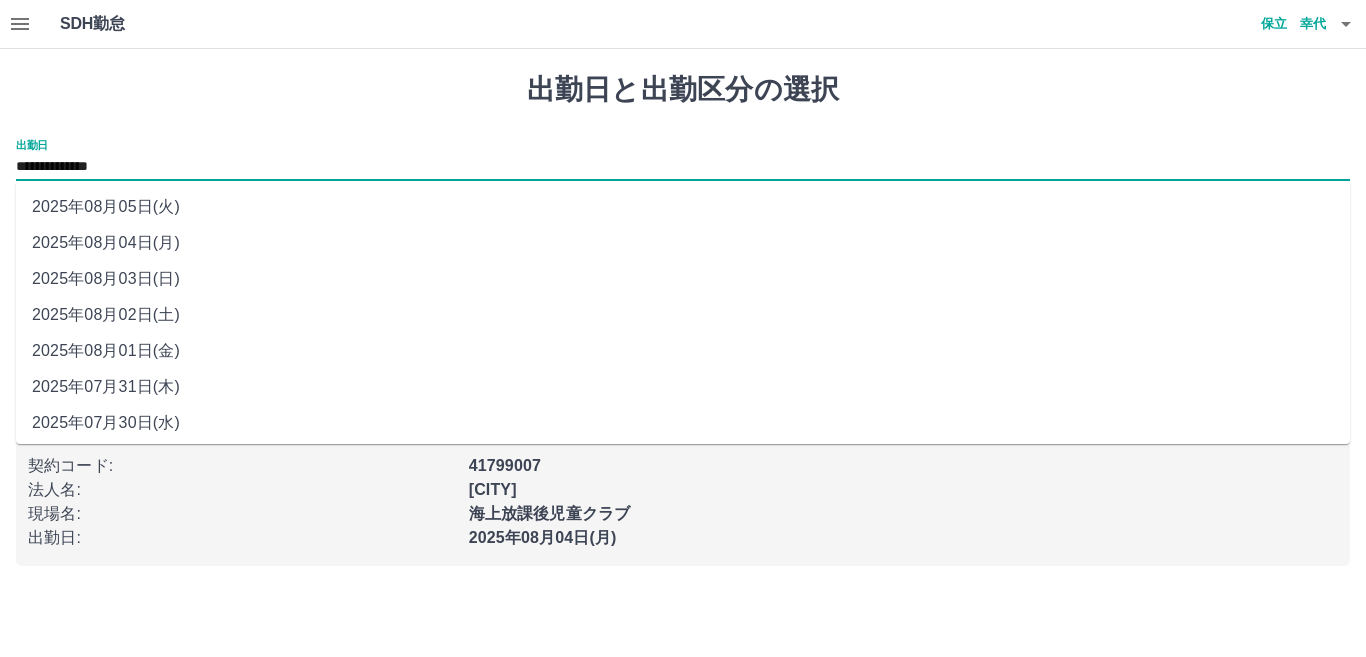 click on "**********" at bounding box center [683, 167] 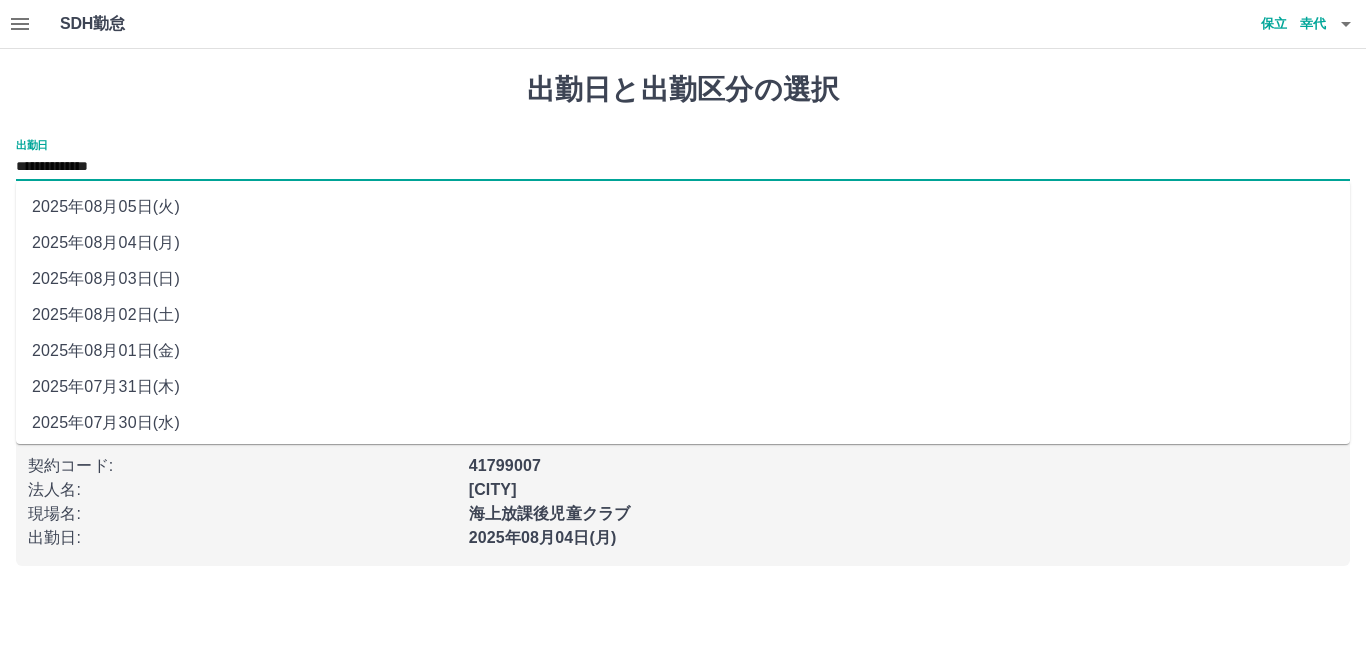 click on "2025年08月03日(日)" at bounding box center (683, 279) 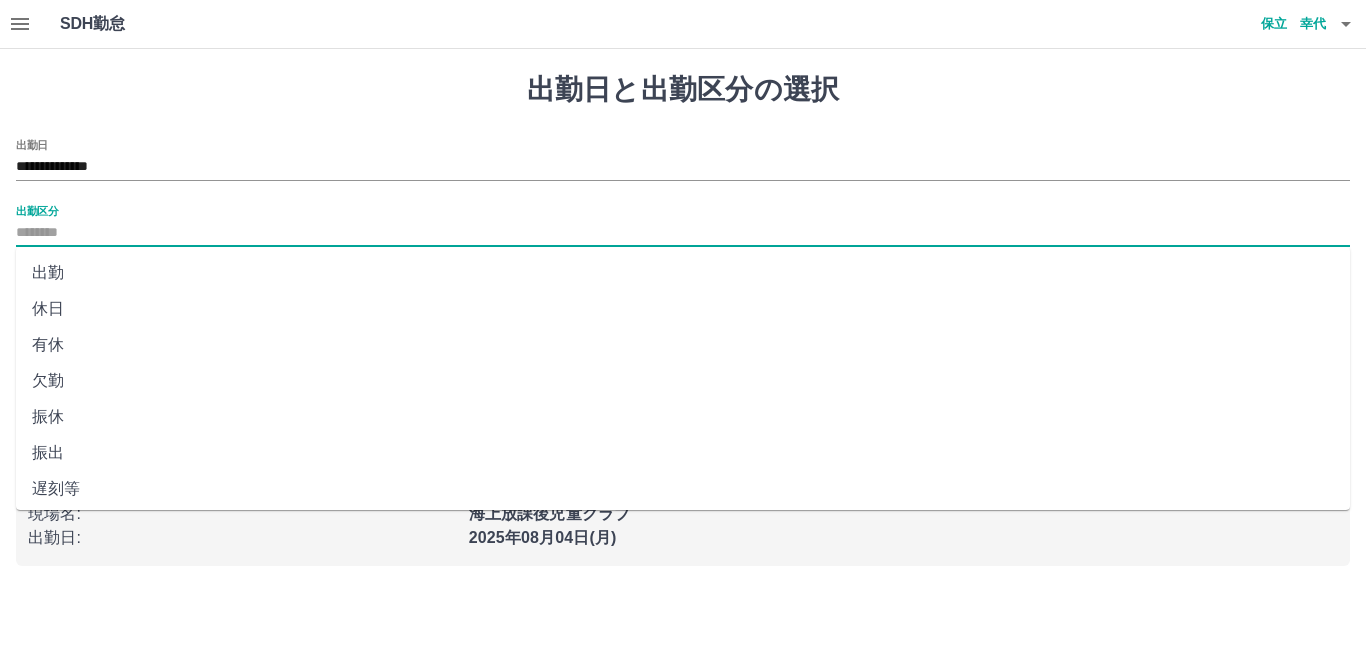 click on "出勤区分" at bounding box center (683, 233) 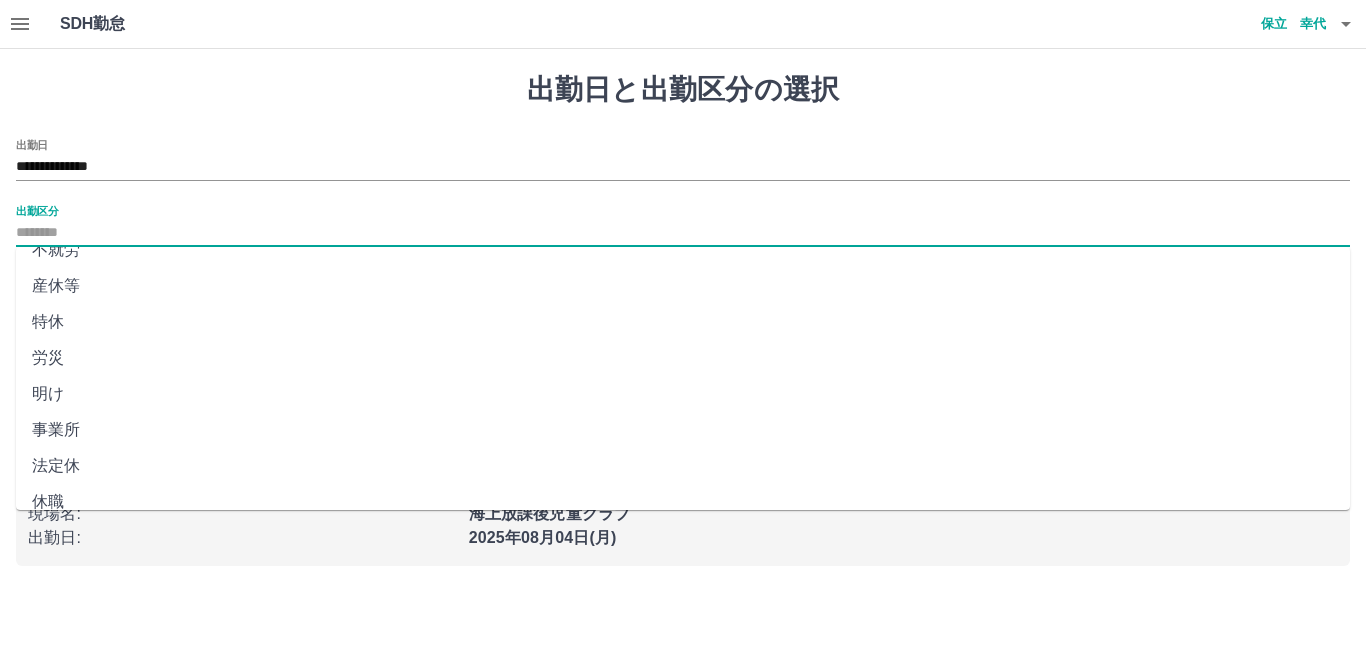 scroll, scrollTop: 401, scrollLeft: 0, axis: vertical 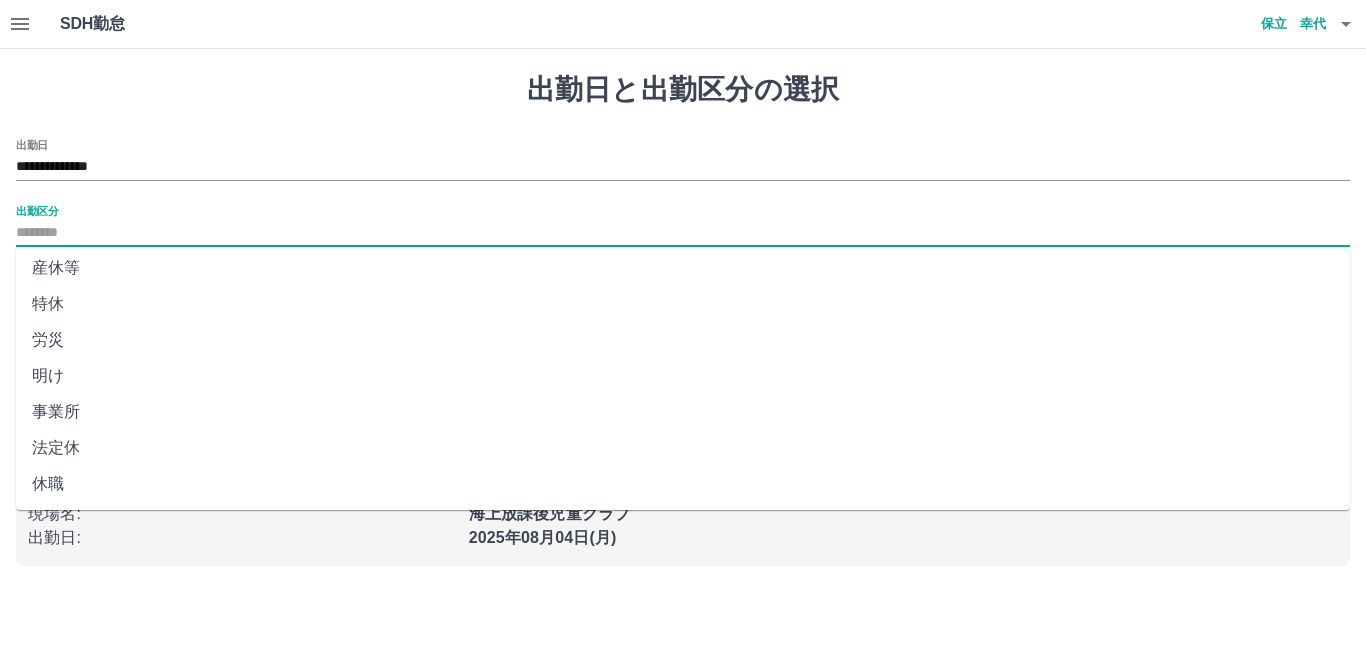 click on "法定休" at bounding box center (683, 448) 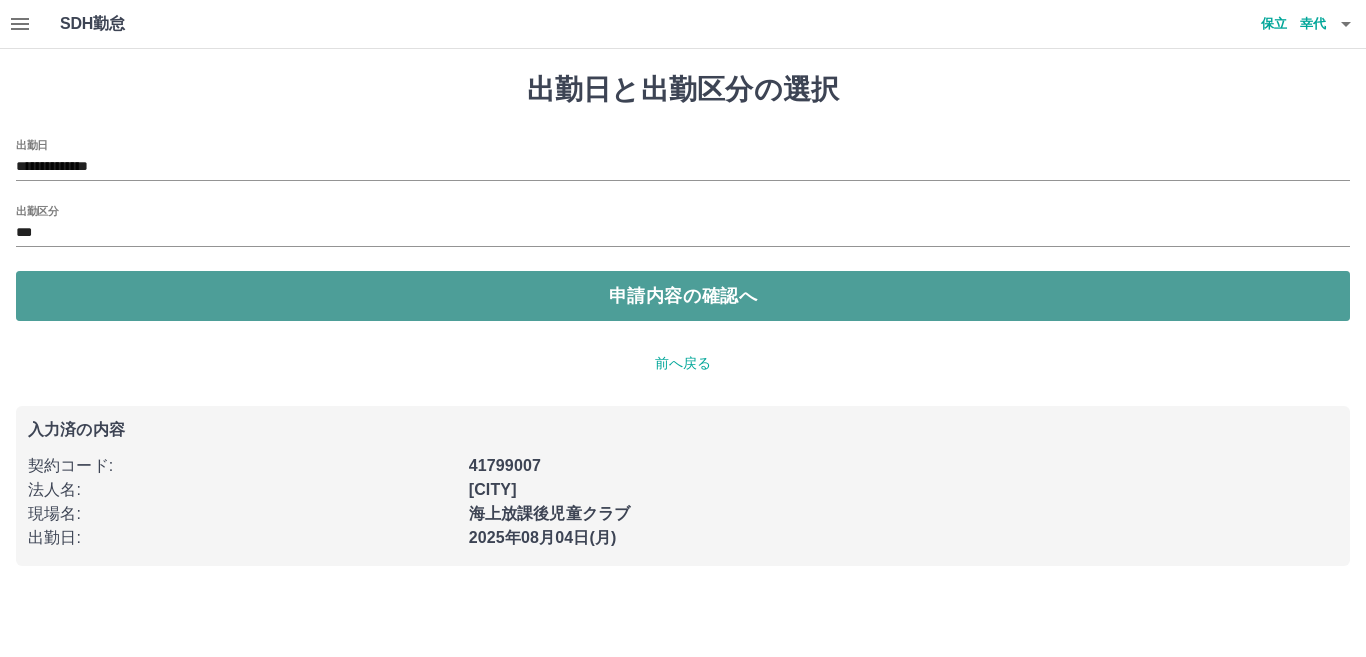 click on "申請内容の確認へ" at bounding box center [683, 296] 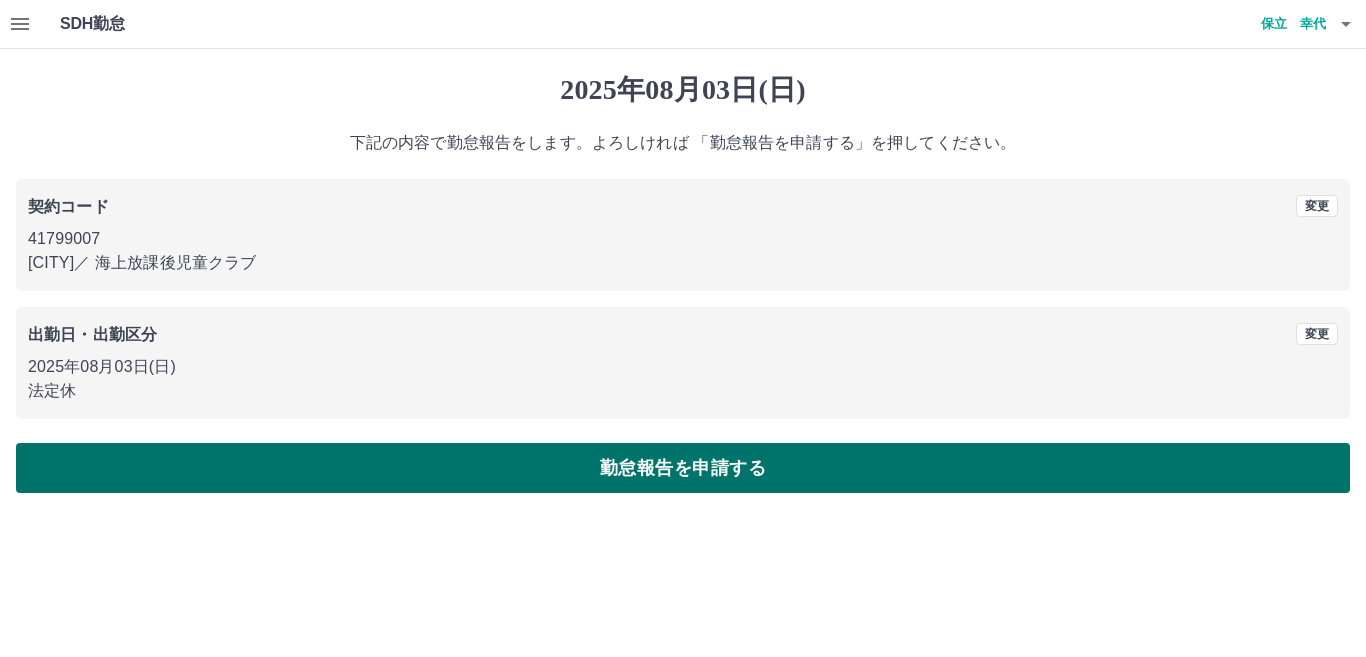 click on "勤怠報告を申請する" at bounding box center (683, 468) 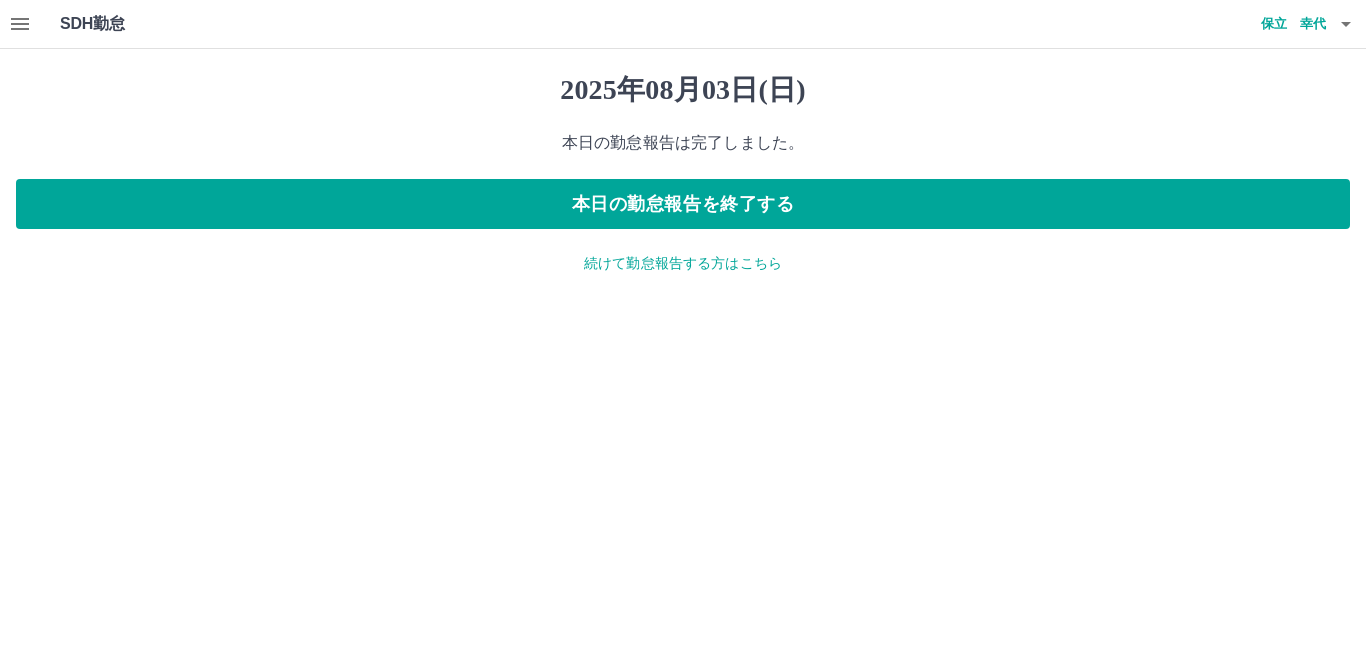 click on "2025年08月03日(日) 本日の勤怠報告は完了しました。 本日の勤怠報告を終了する 続けて勤怠報告する方はこちら" at bounding box center [683, 173] 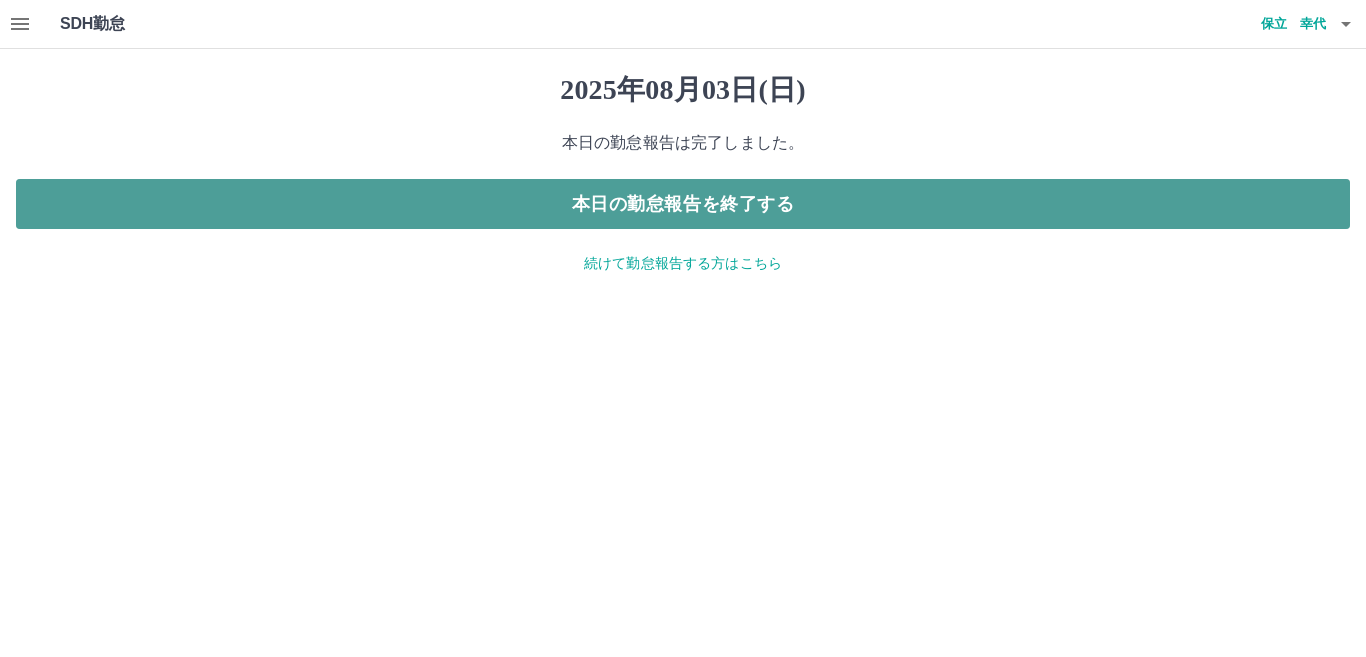 click on "本日の勤怠報告を終了する" at bounding box center (683, 204) 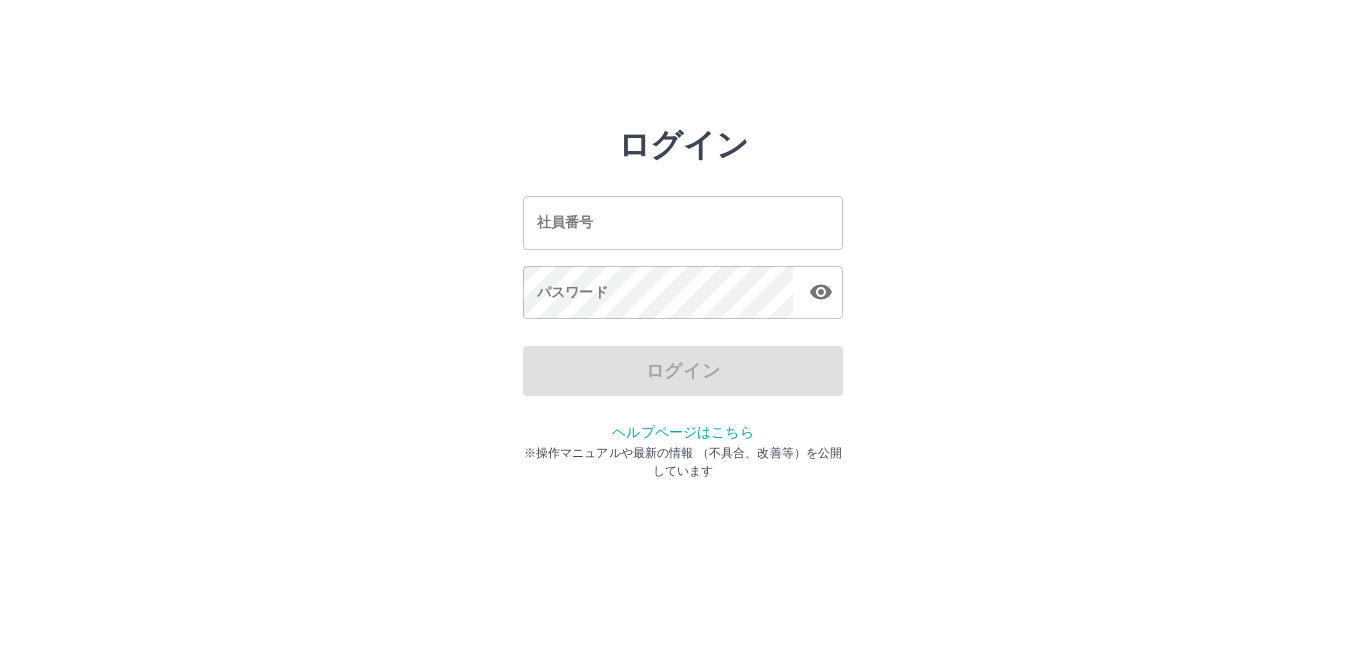 scroll, scrollTop: 0, scrollLeft: 0, axis: both 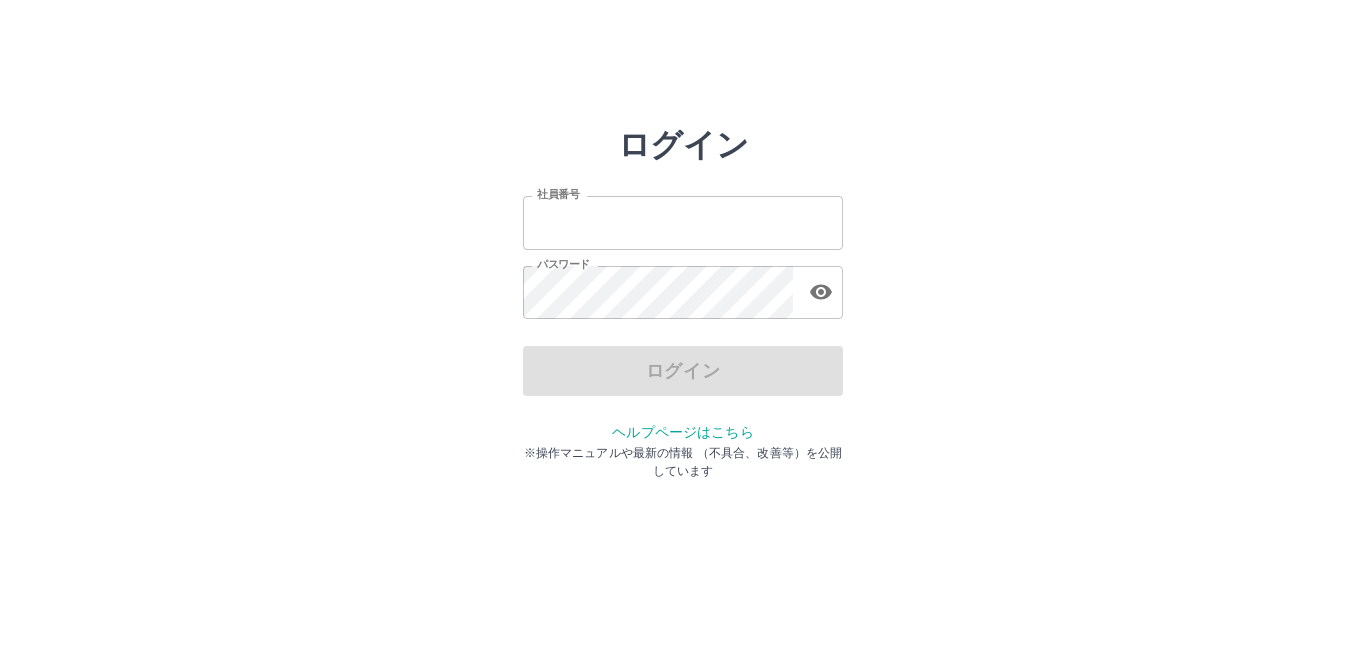 type on "*******" 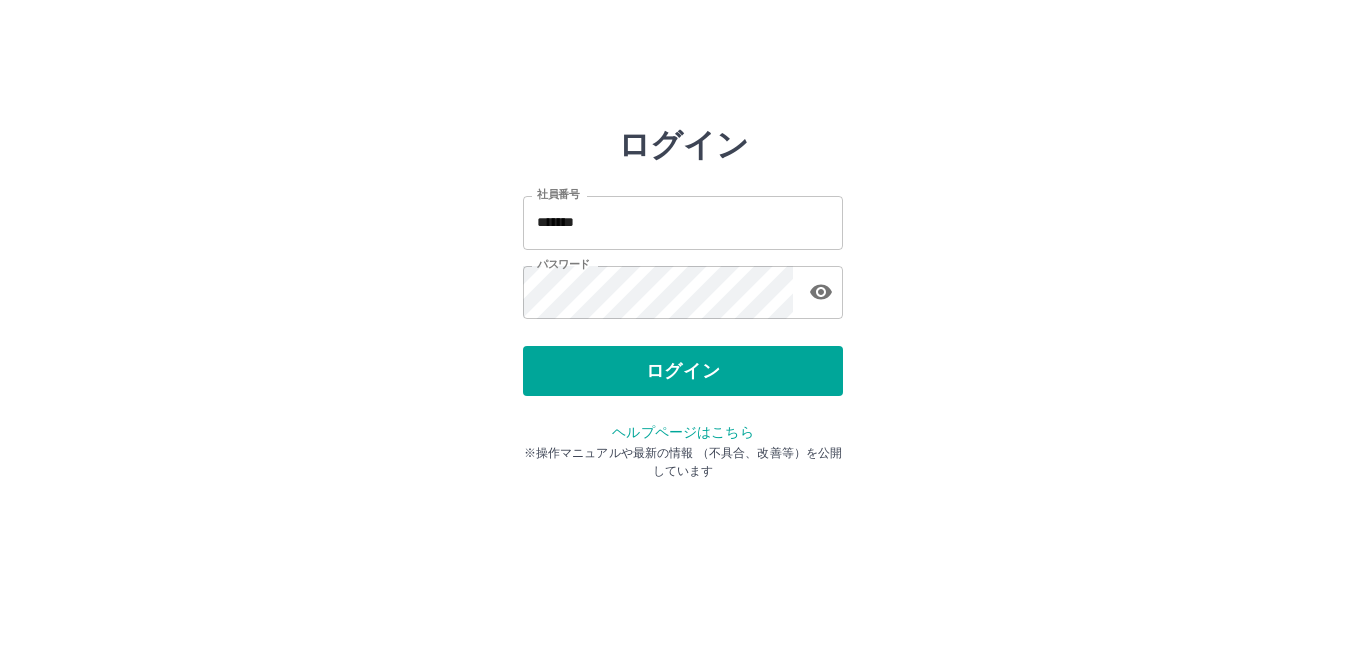 drag, startPoint x: 305, startPoint y: 481, endPoint x: 411, endPoint y: 441, distance: 113.296074 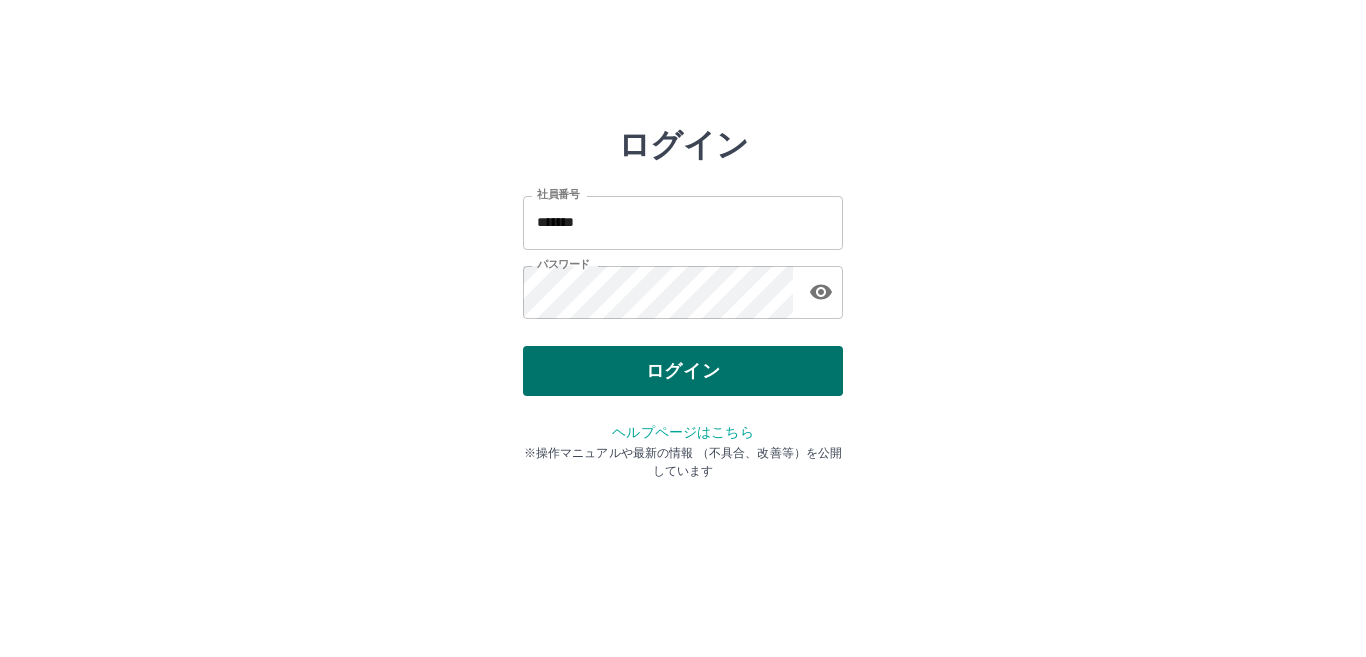 click on "ログイン" at bounding box center (683, 371) 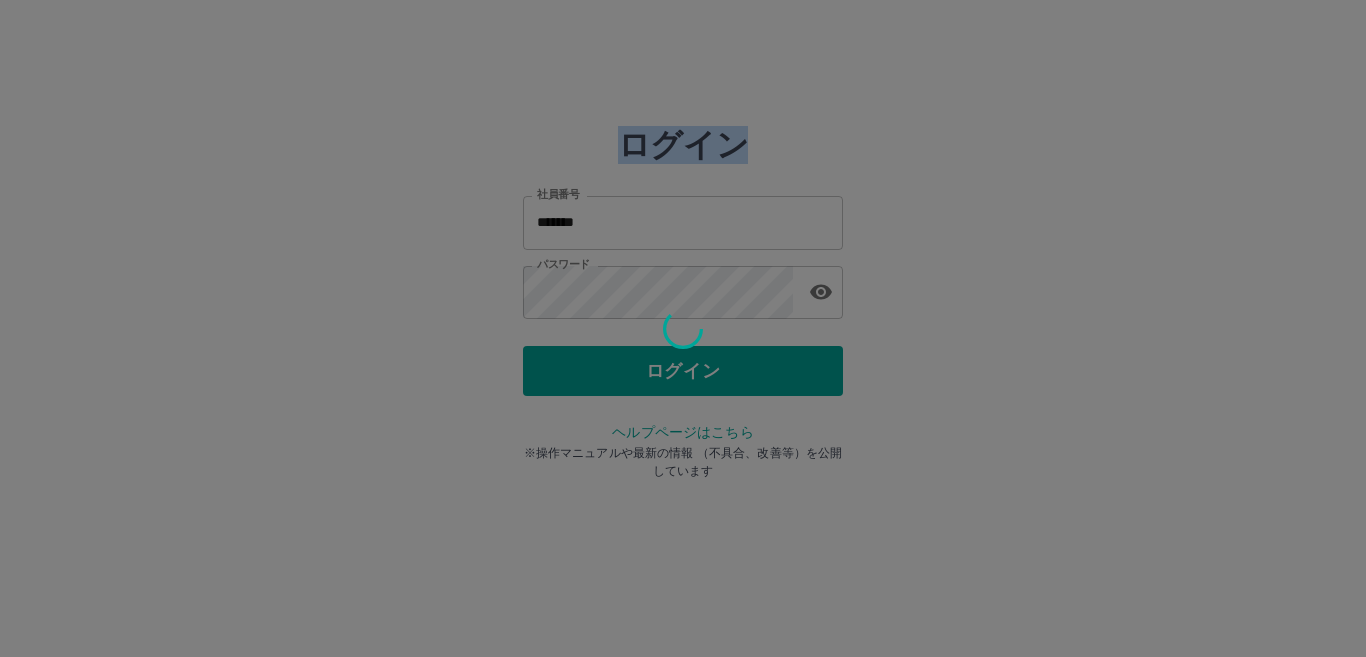 click at bounding box center (683, 328) 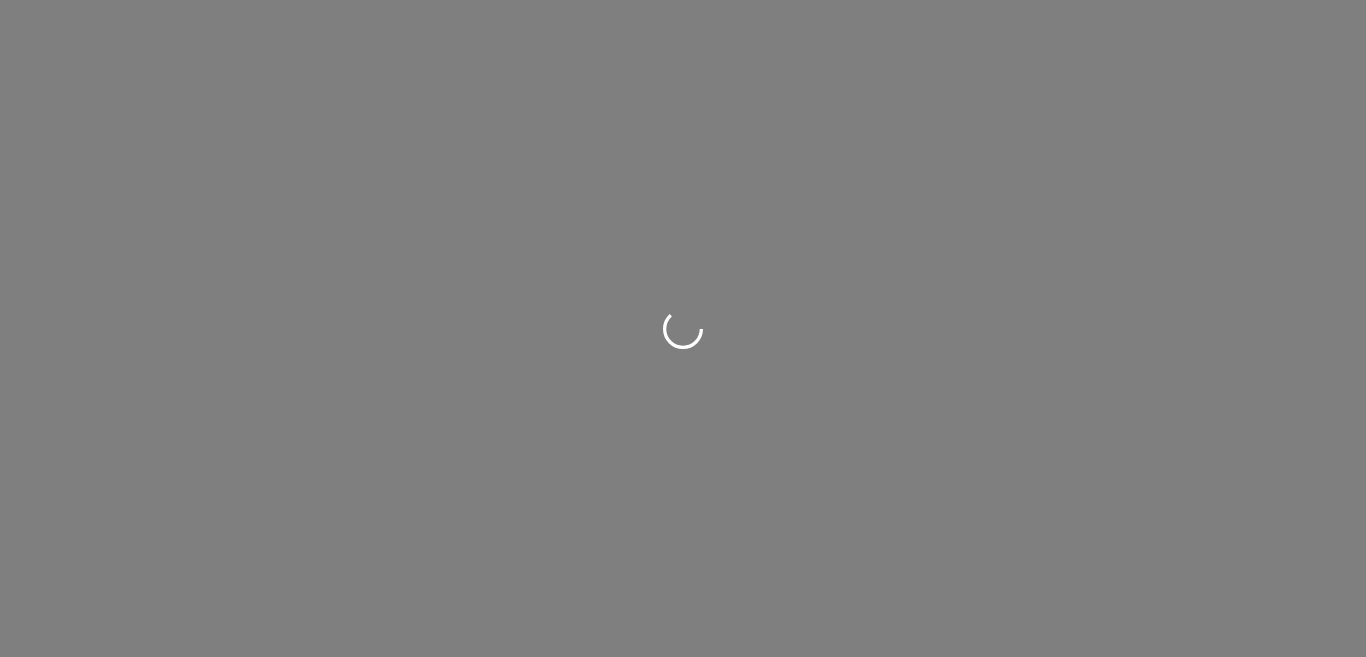 scroll, scrollTop: 0, scrollLeft: 0, axis: both 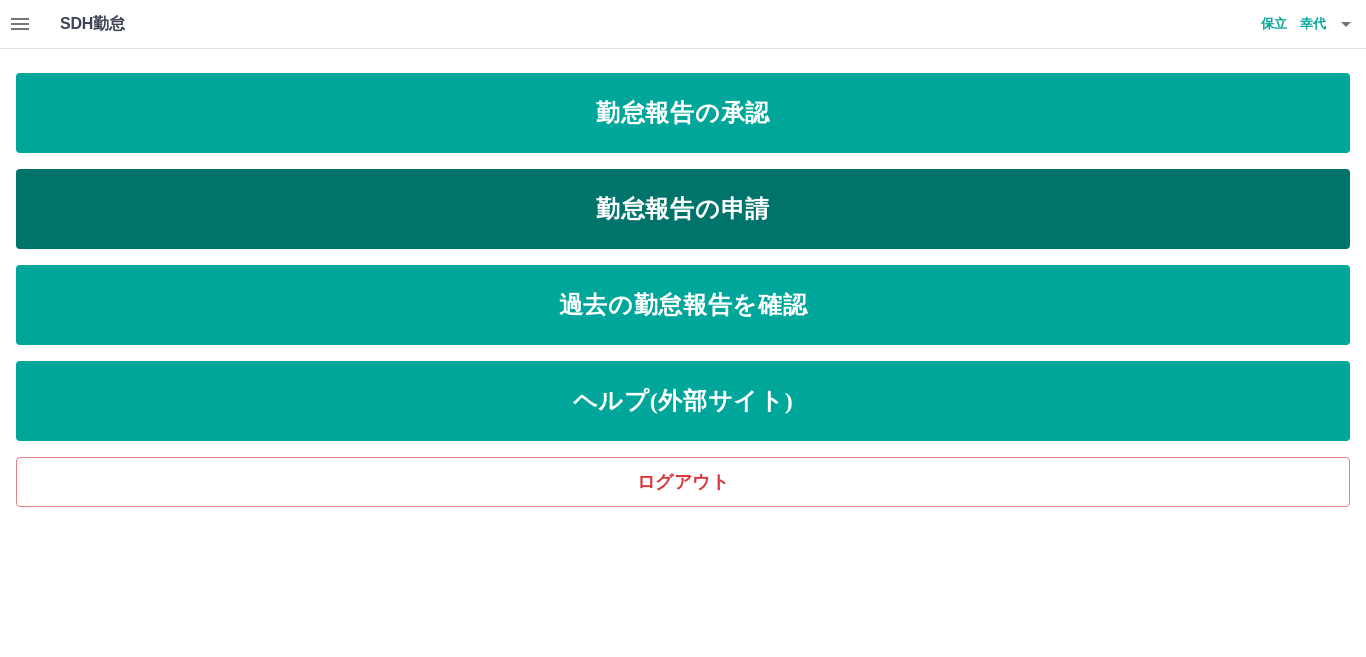 click on "勤怠報告の申請" at bounding box center [683, 209] 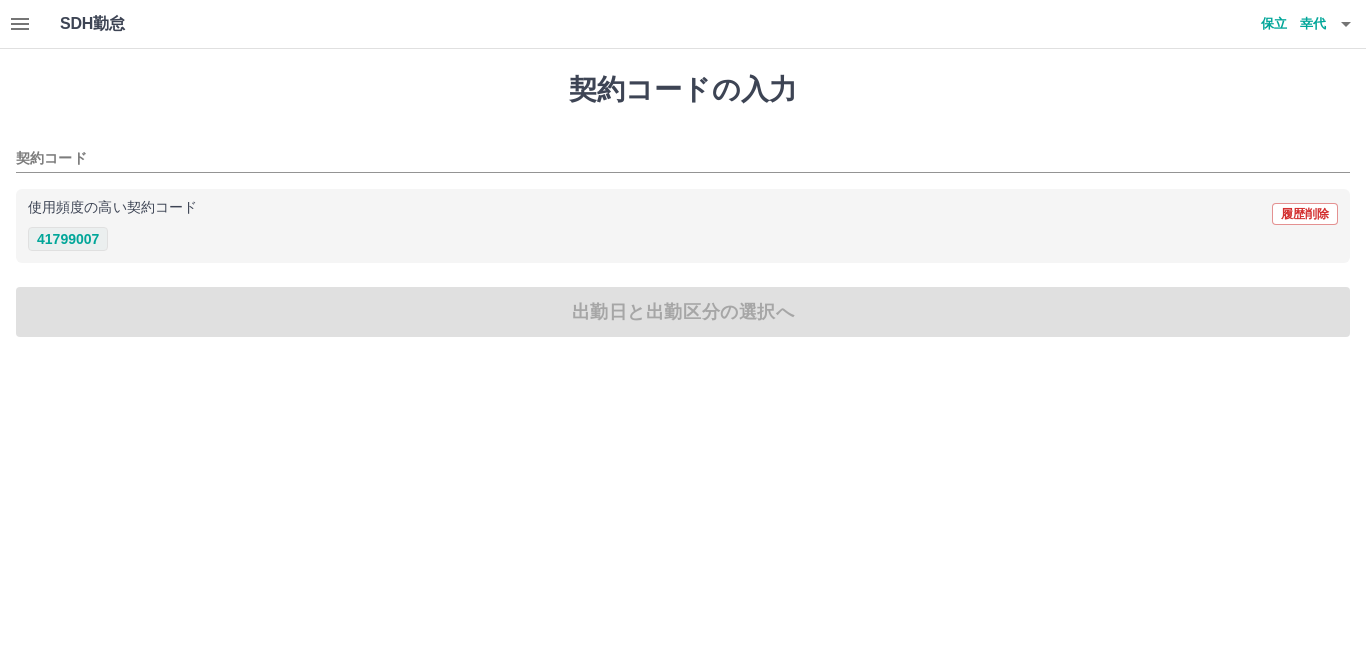 click on "41799007" at bounding box center (68, 239) 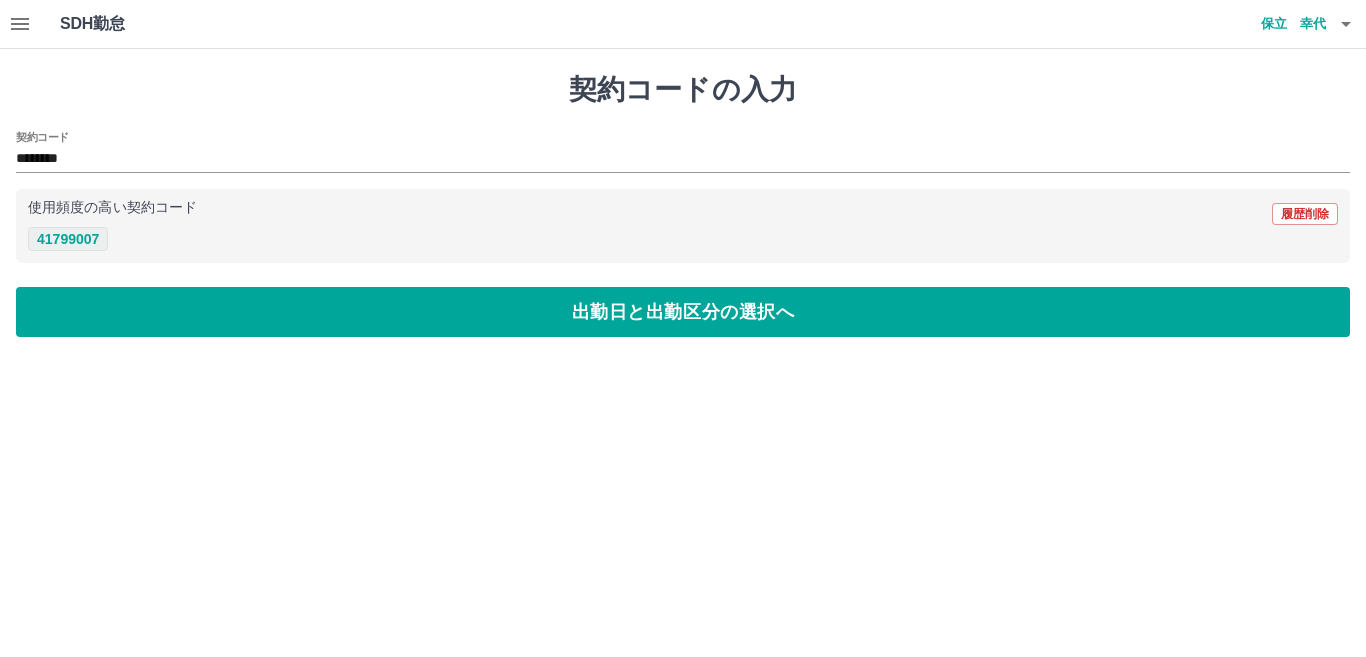 type on "********" 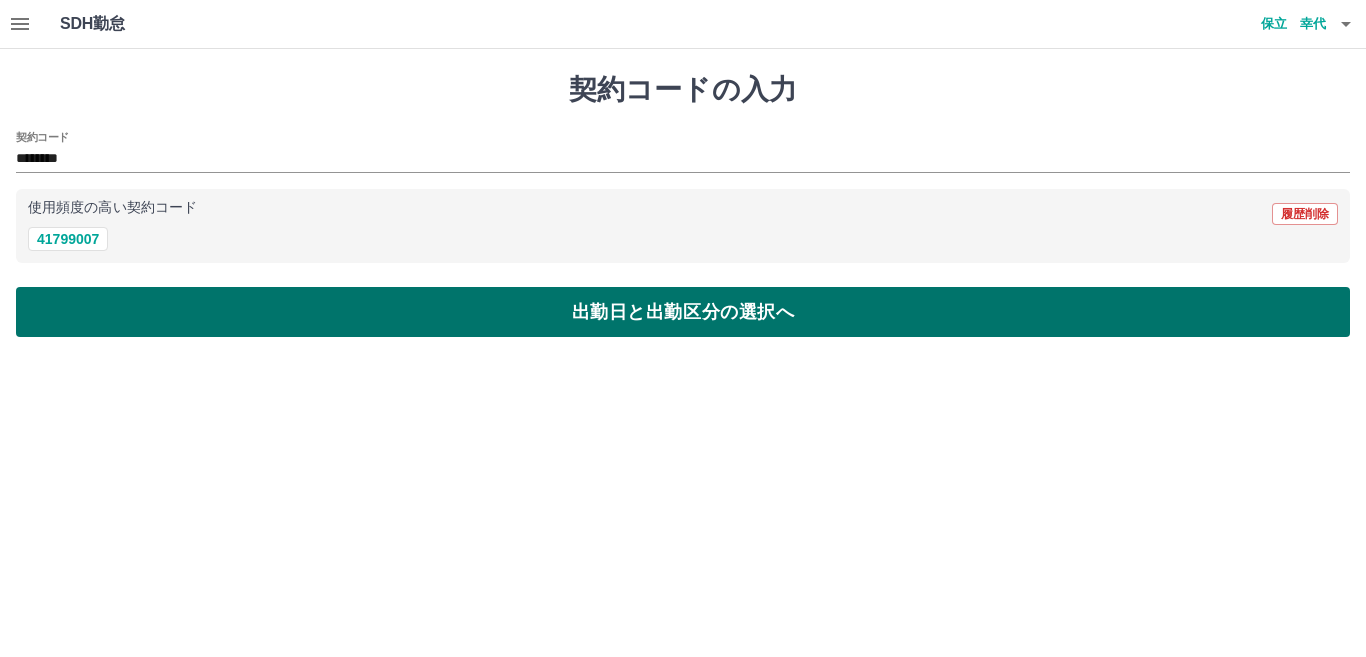 click on "出勤日と出勤区分の選択へ" at bounding box center [683, 312] 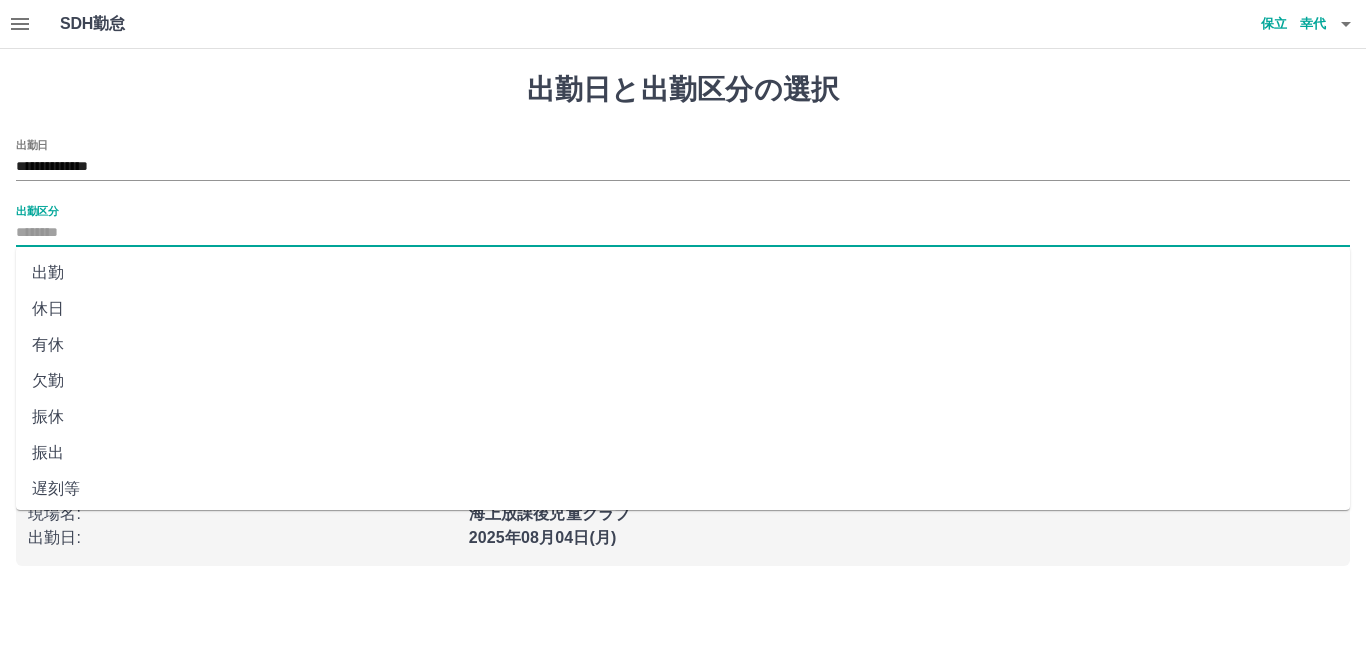 click on "出勤区分" at bounding box center (683, 233) 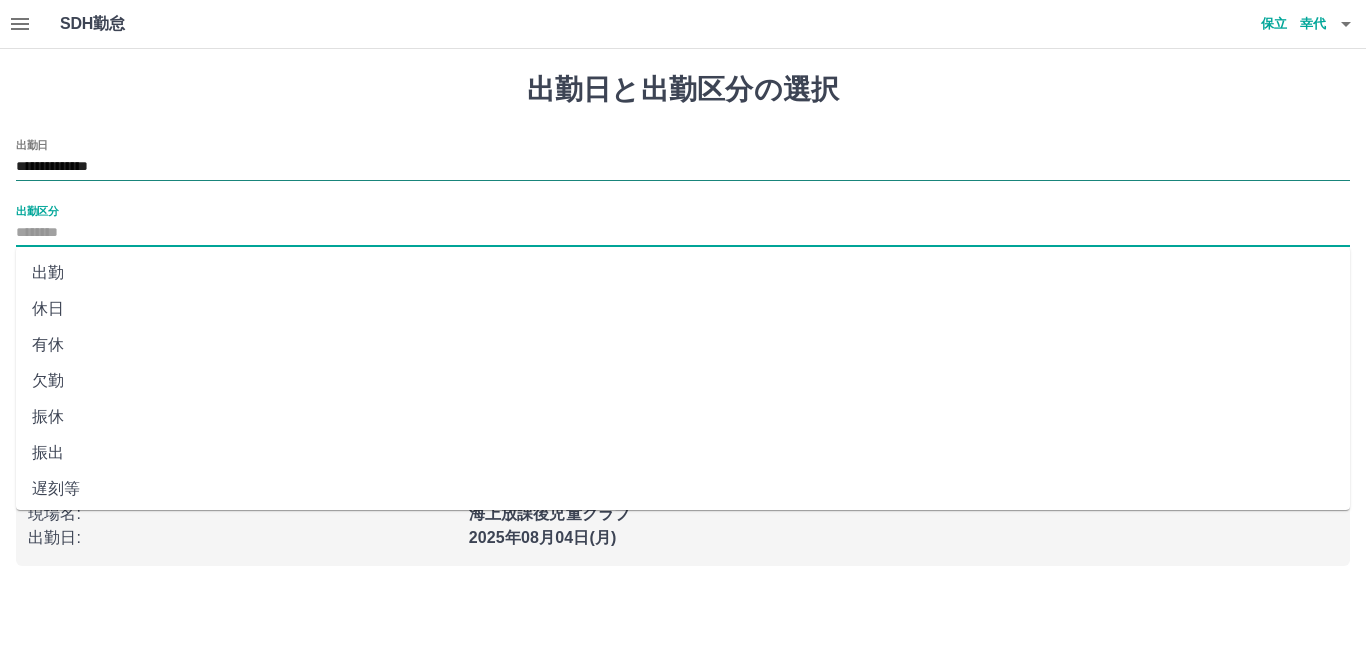 click on "**********" at bounding box center [683, 167] 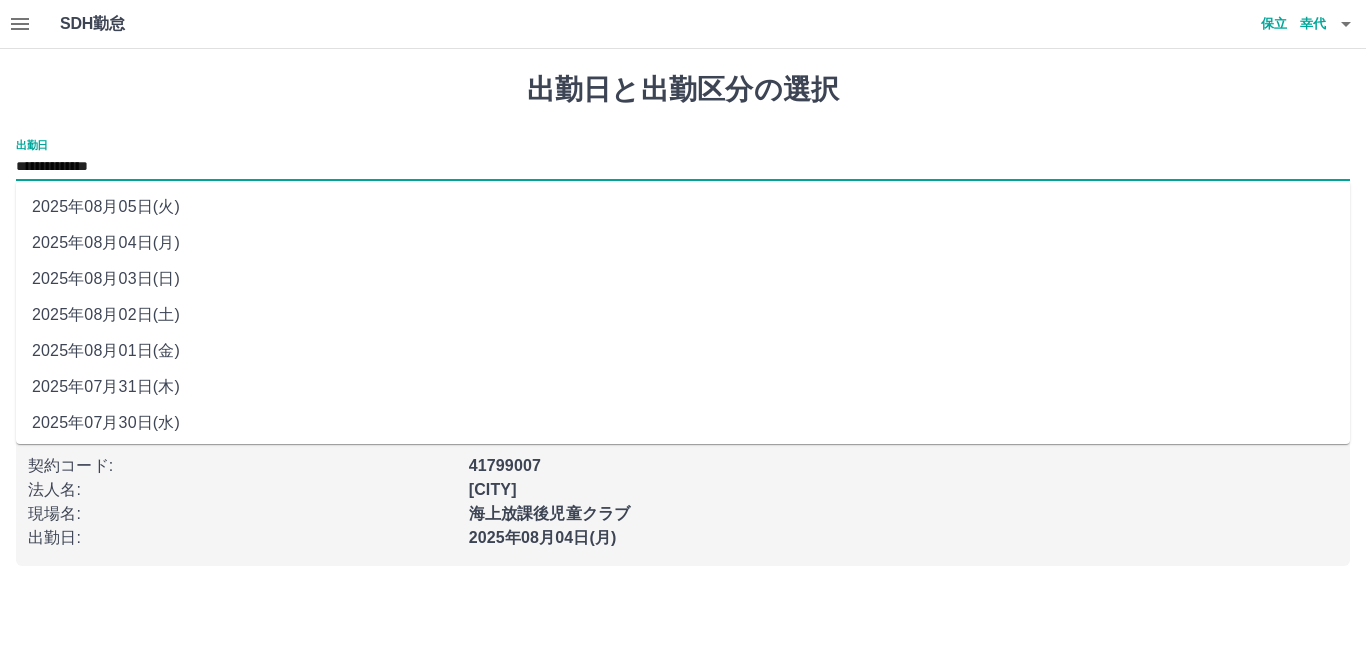 click on "2025年08月02日(土)" at bounding box center [683, 315] 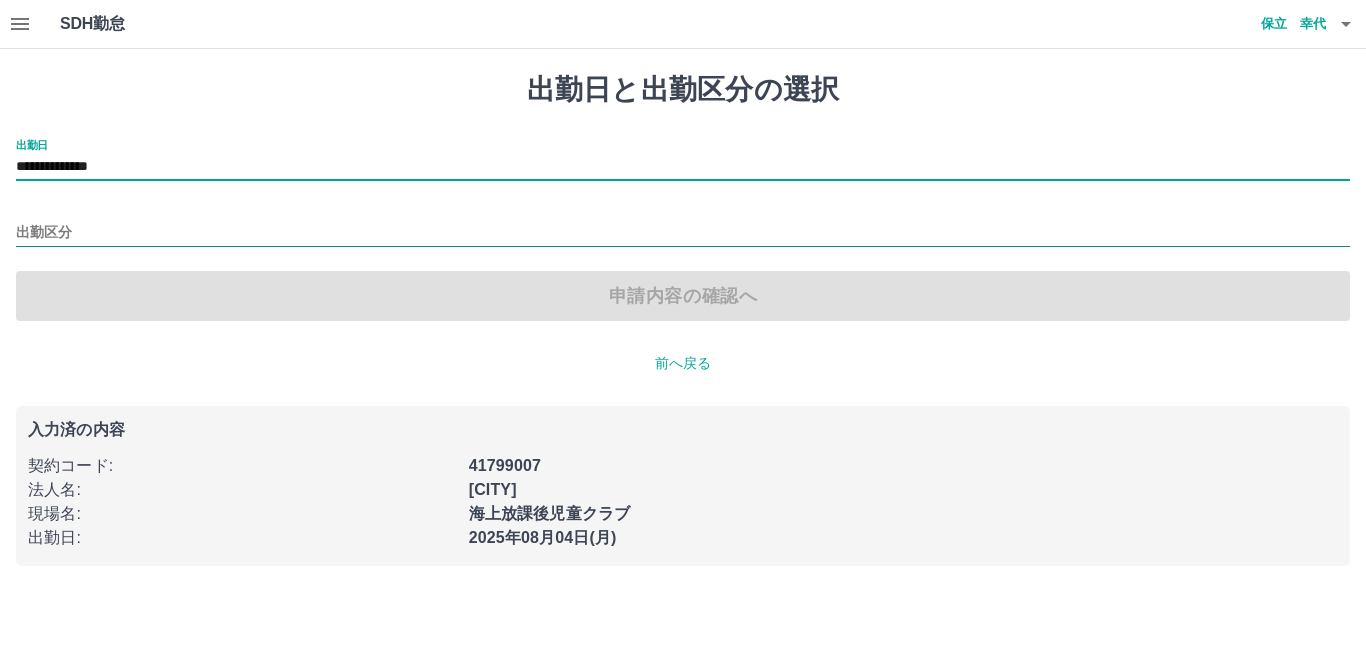 click on "出勤区分" at bounding box center [683, 233] 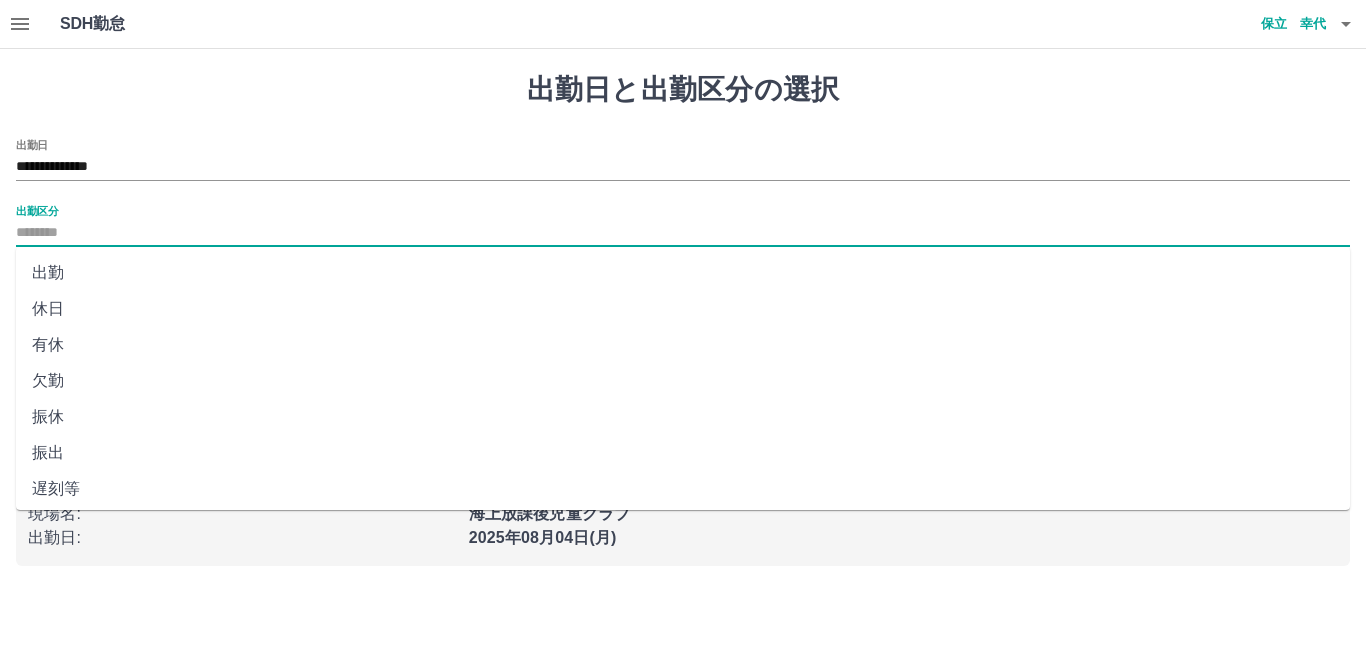 click on "休日" at bounding box center (683, 309) 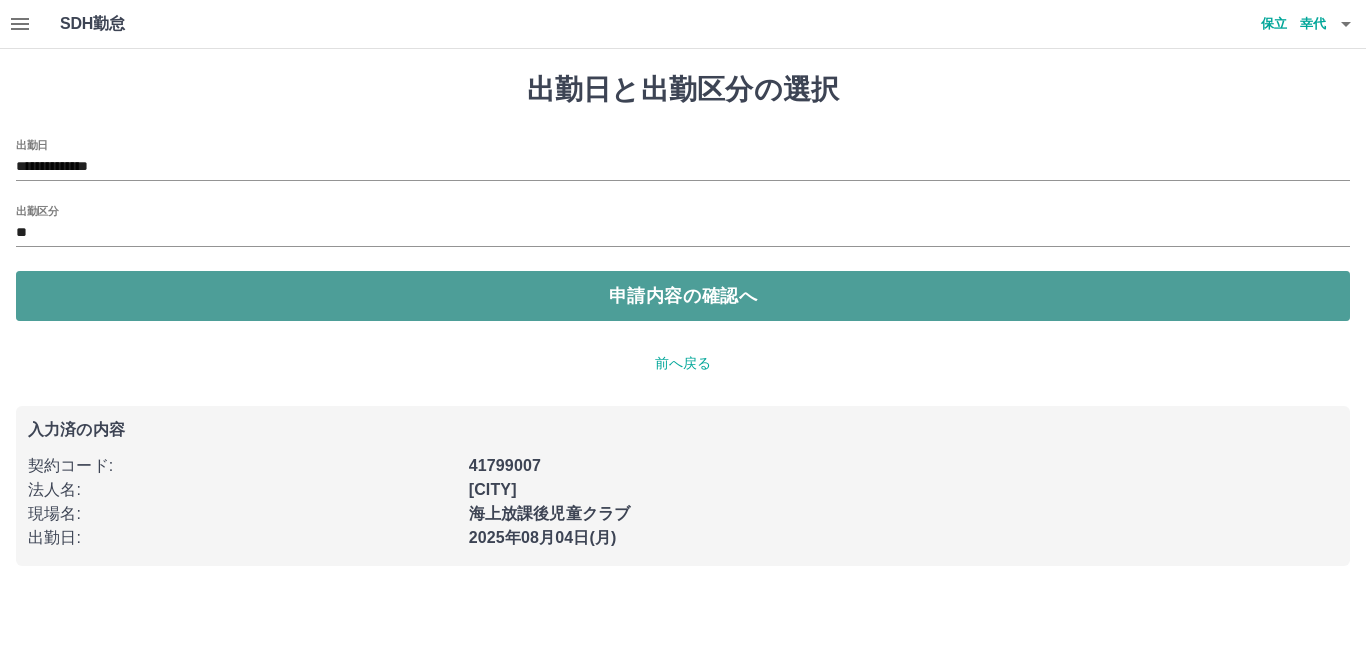 click on "申請内容の確認へ" at bounding box center (683, 296) 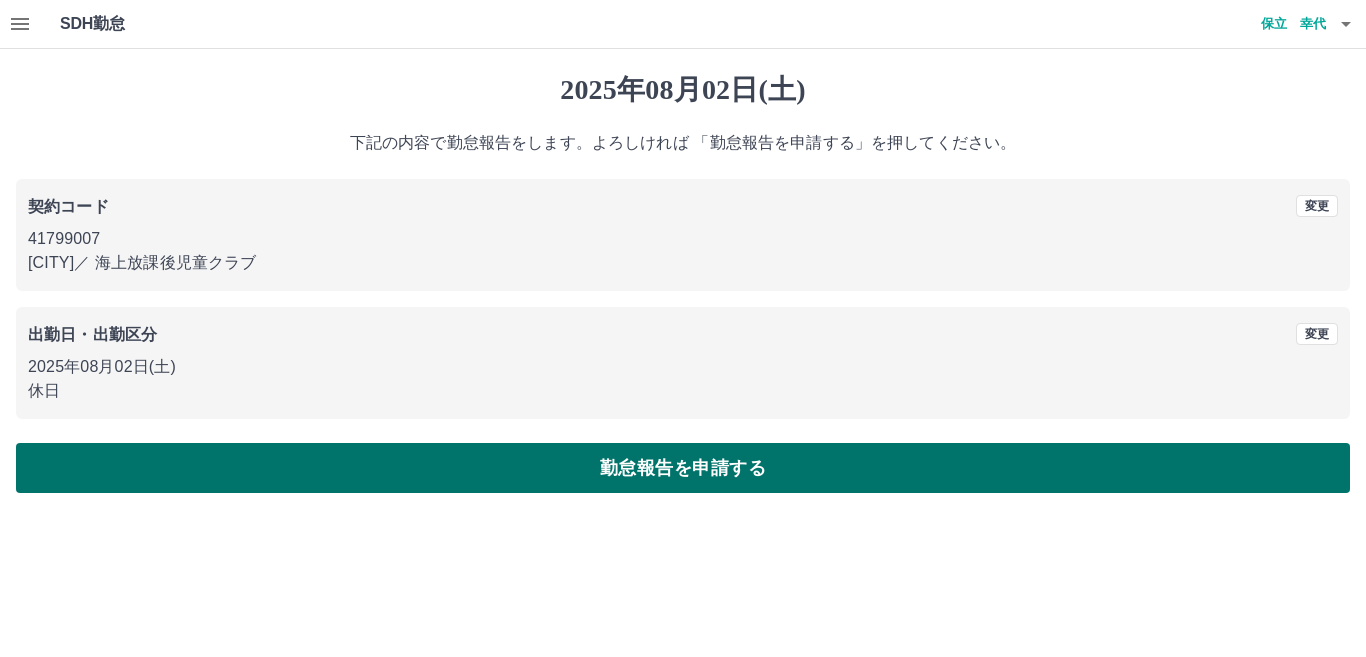 click on "勤怠報告を申請する" at bounding box center (683, 468) 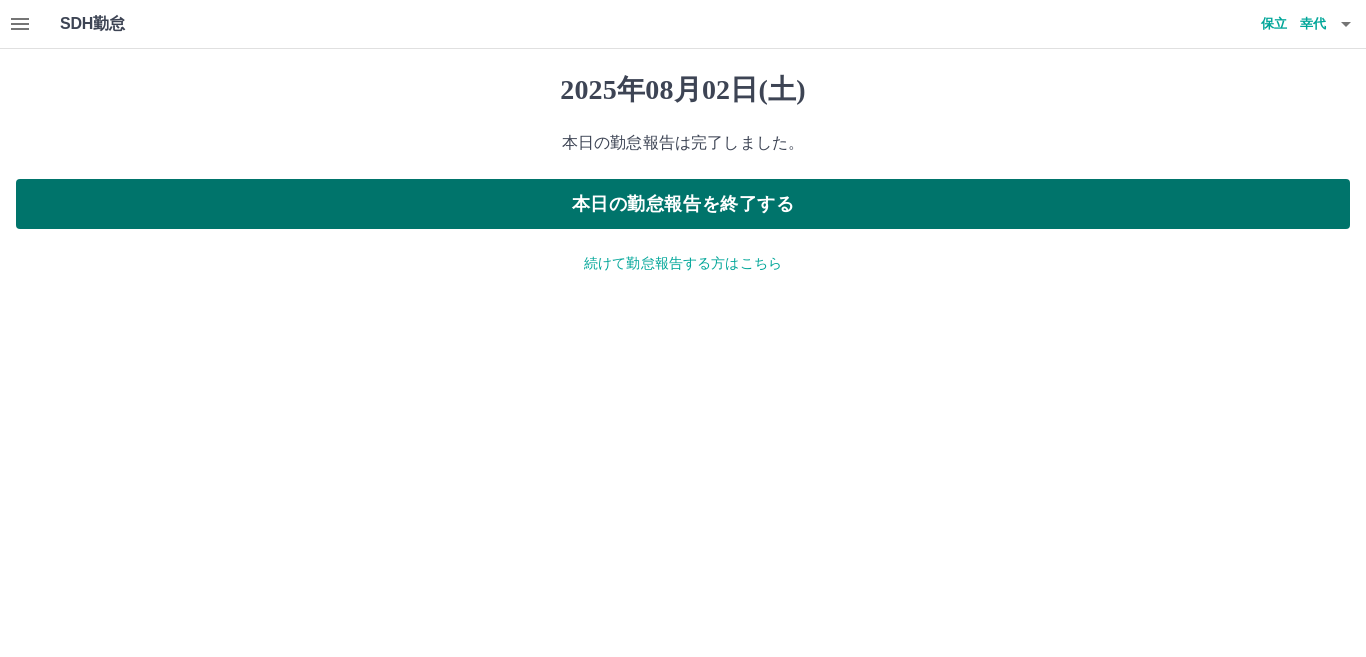 click on "本日の勤怠報告を終了する" at bounding box center (683, 204) 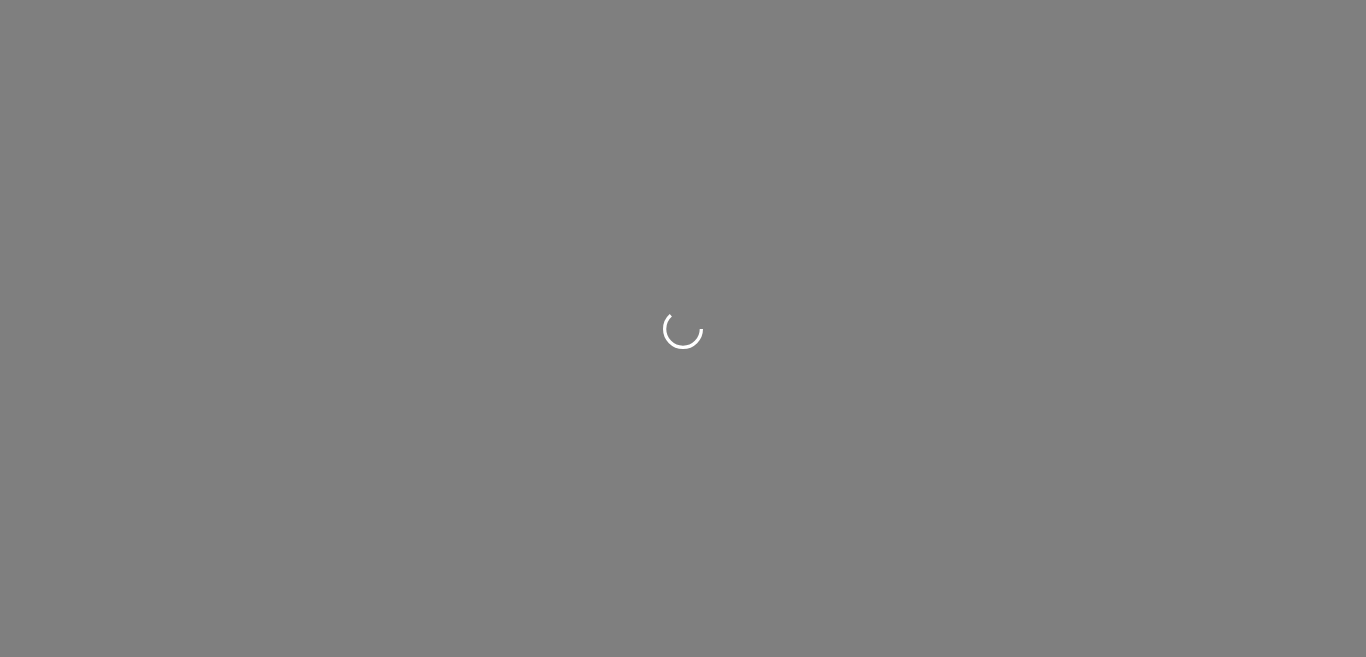 scroll, scrollTop: 0, scrollLeft: 0, axis: both 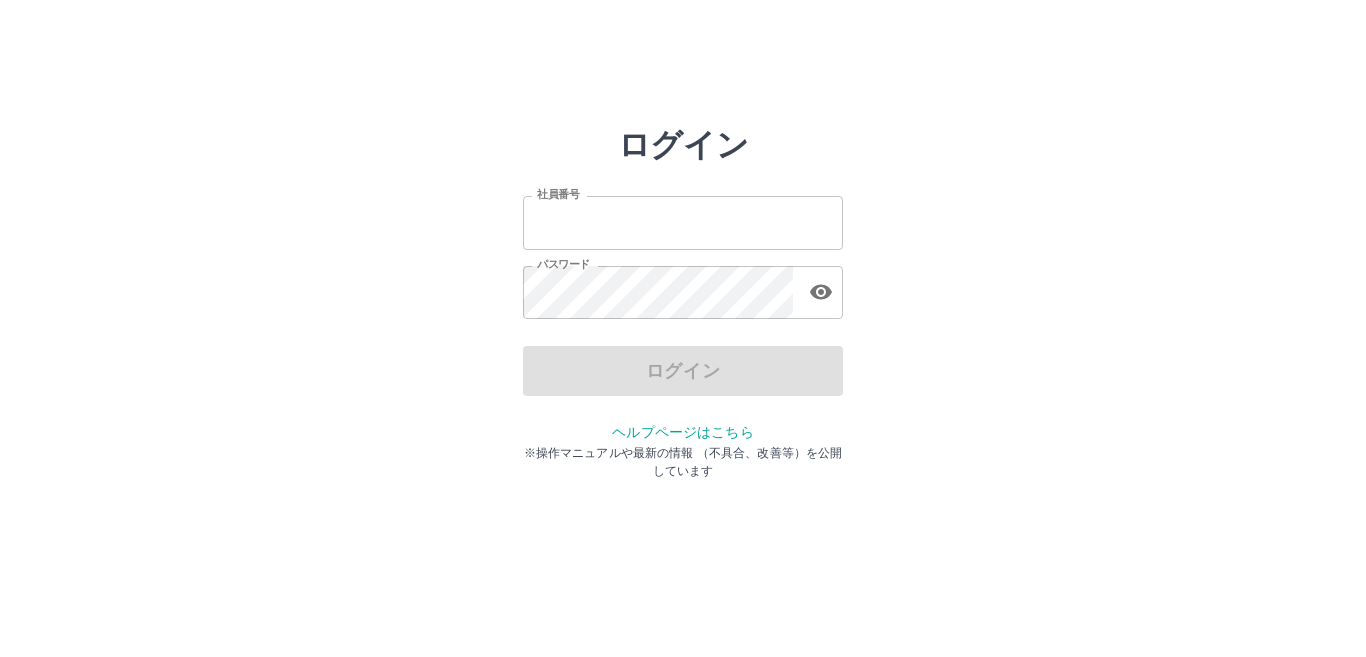 type on "*******" 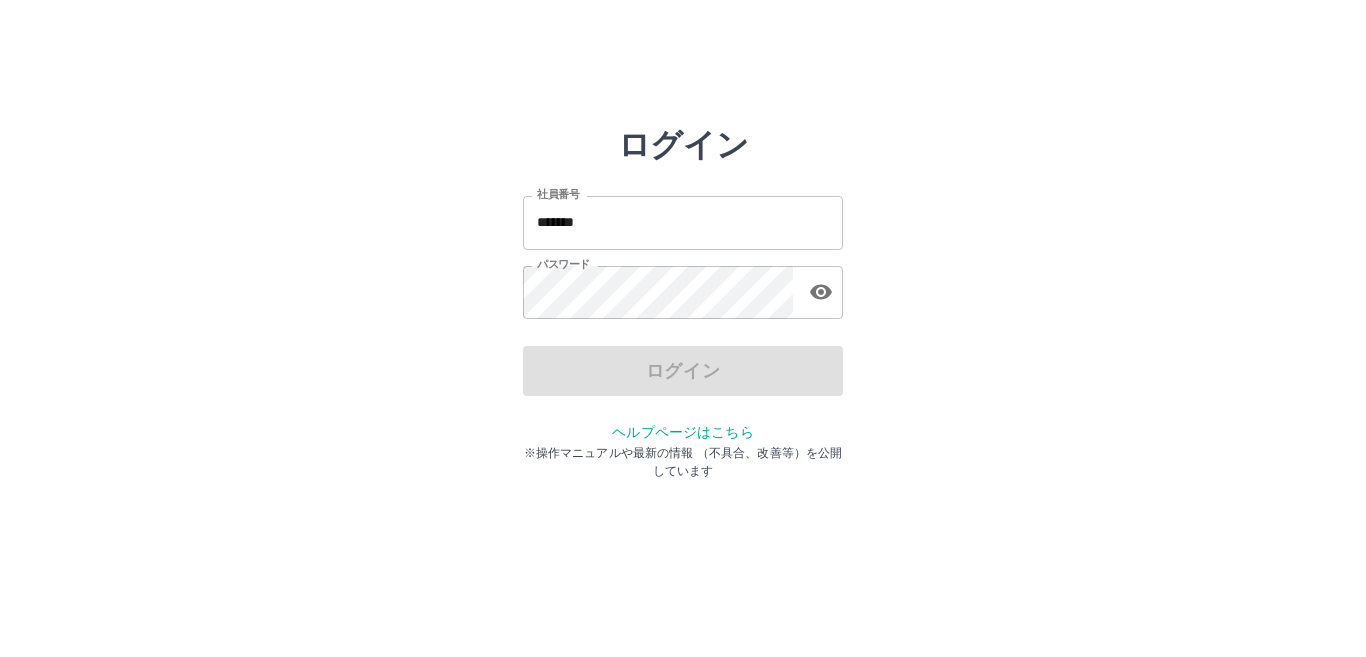 click on "ログイン" at bounding box center [683, 371] 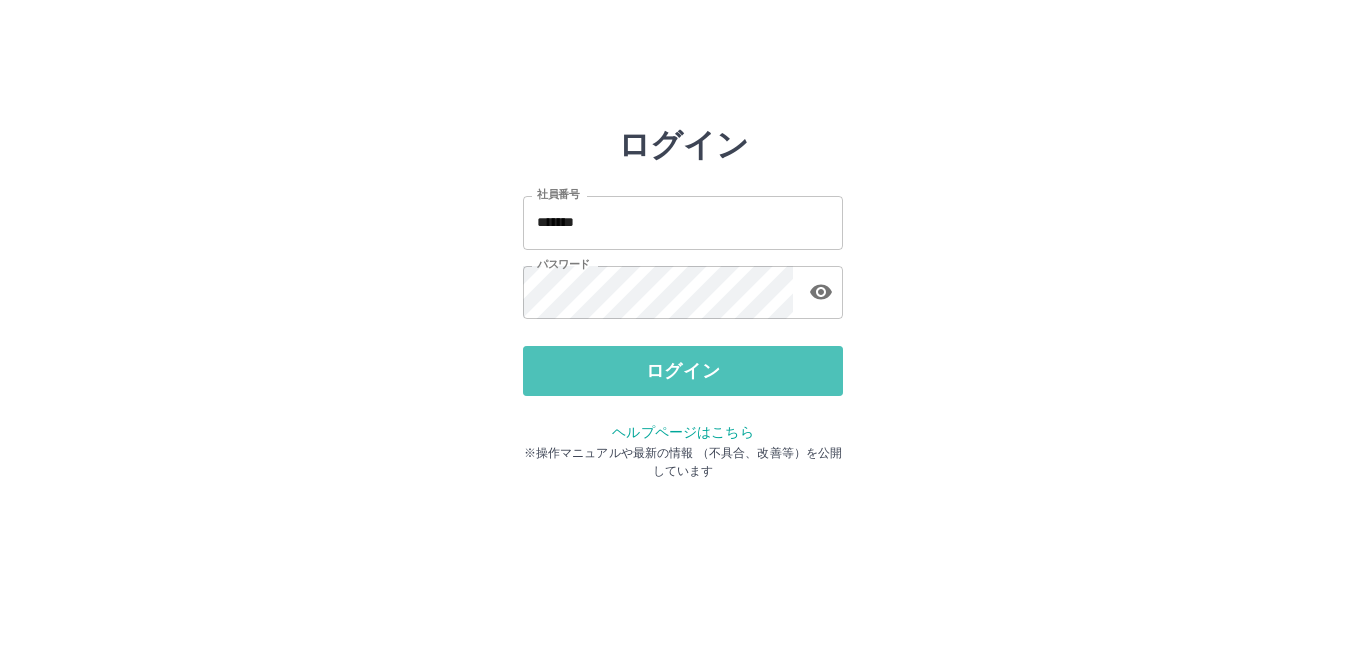 click on "ログイン" at bounding box center (683, 371) 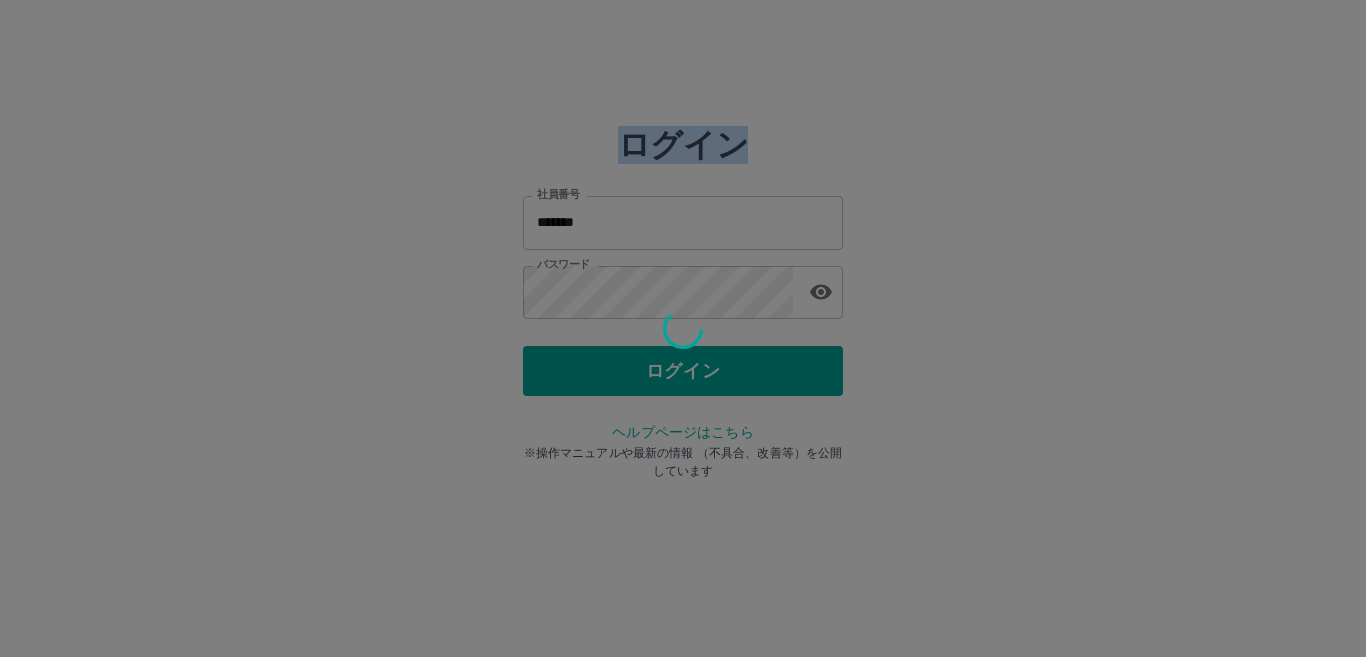 click at bounding box center [683, 328] 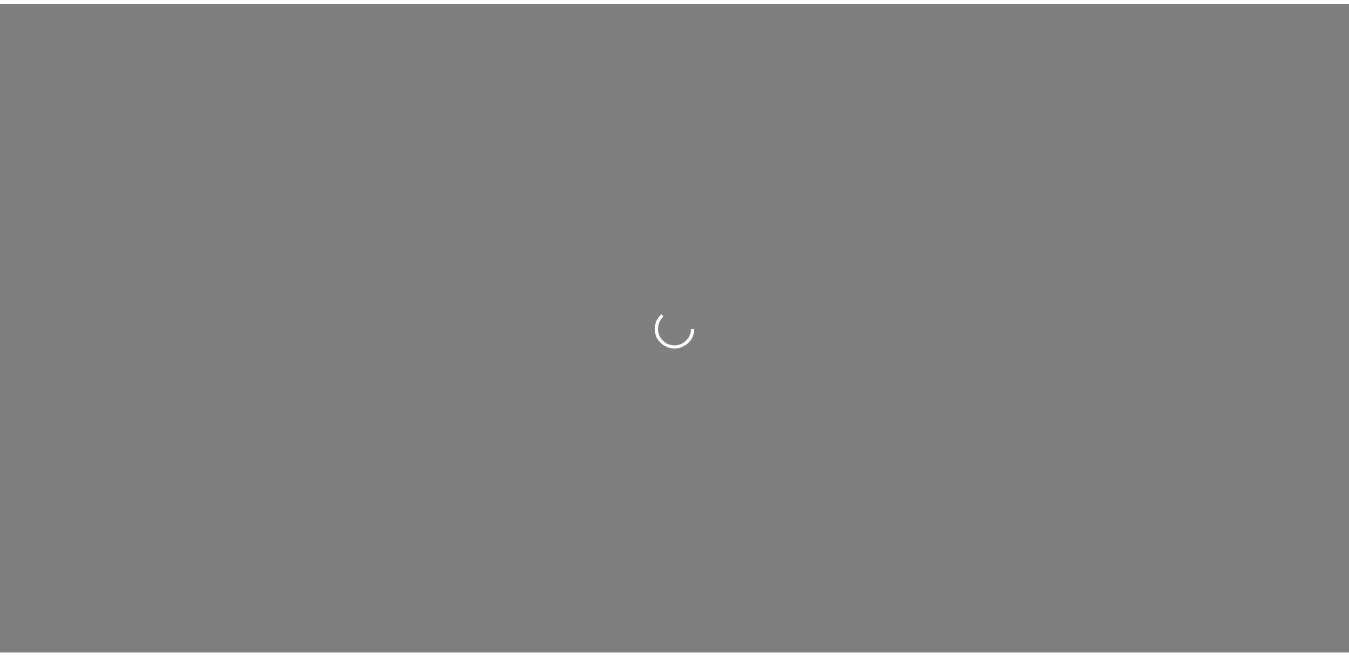 scroll, scrollTop: 0, scrollLeft: 0, axis: both 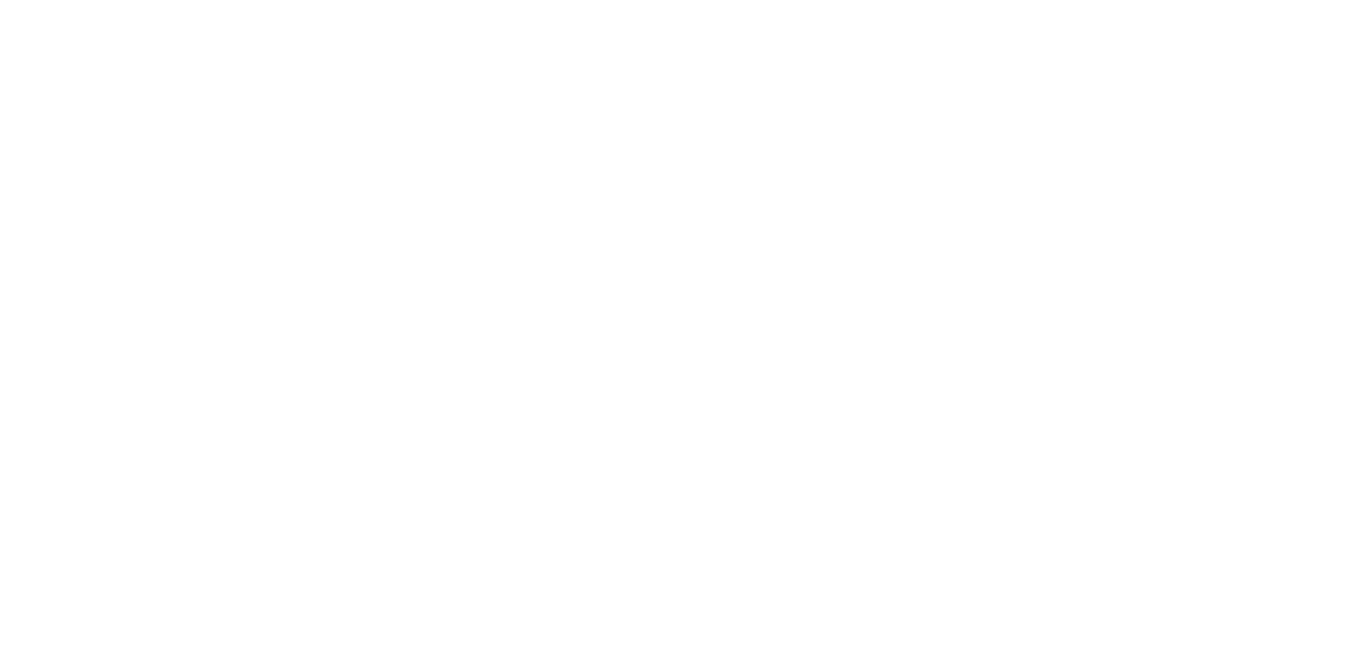 click at bounding box center [683, 0] 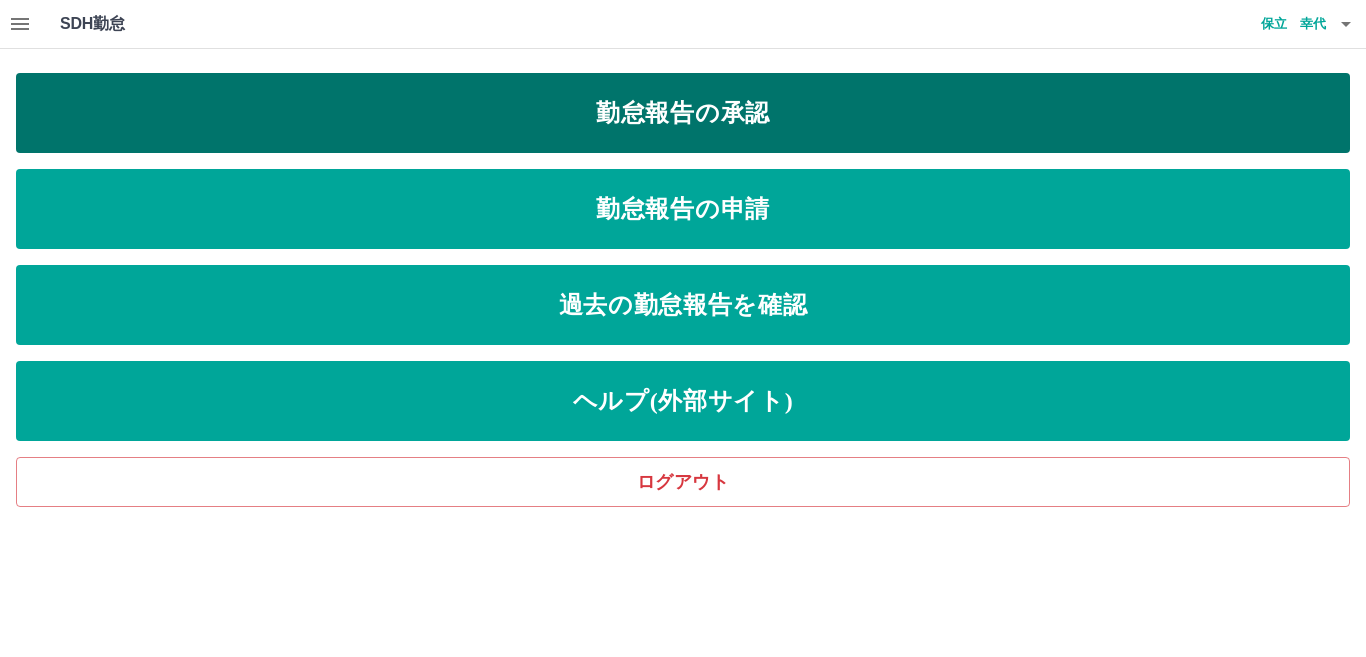 click on "勤怠報告の承認" at bounding box center (683, 113) 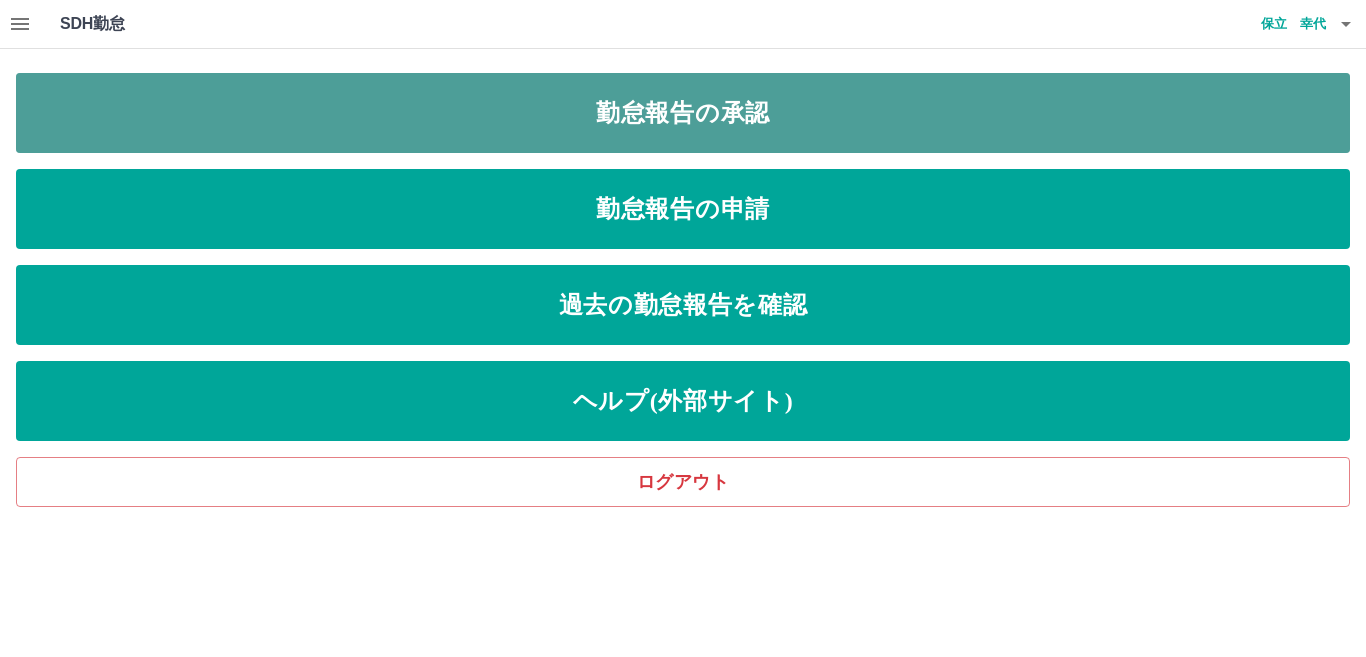 click on "勤怠報告の承認" at bounding box center [683, 113] 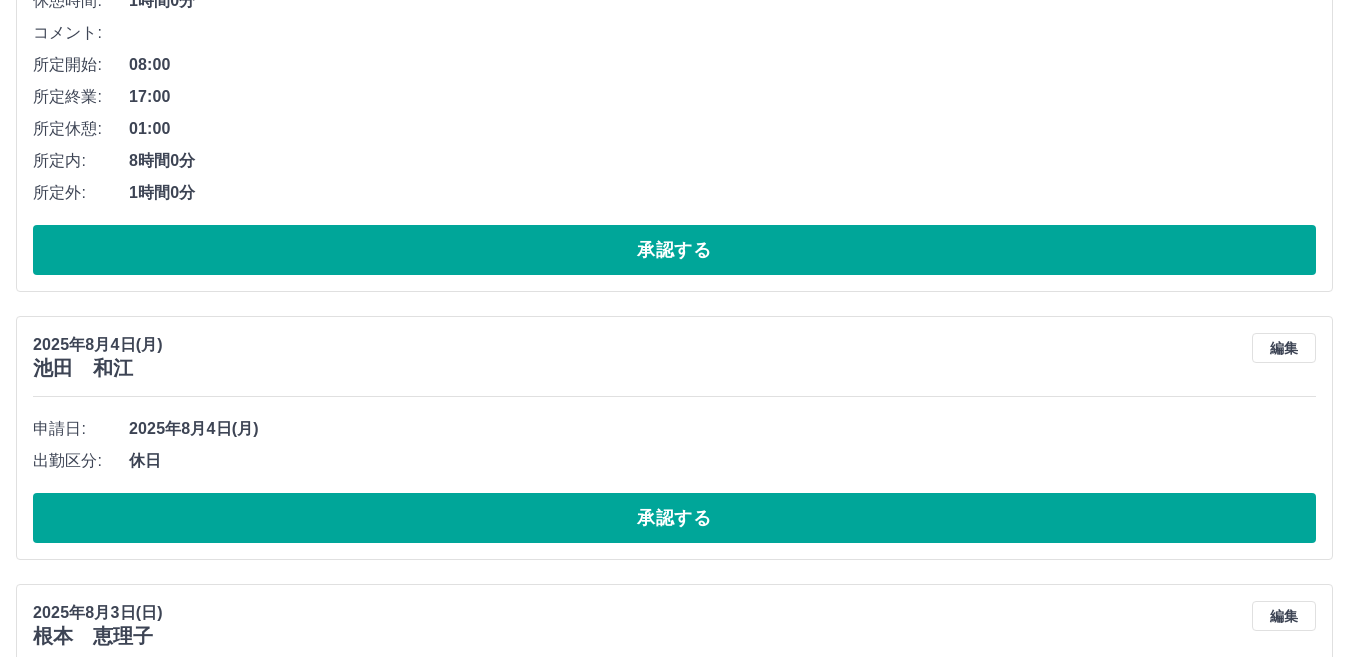 scroll, scrollTop: 4000, scrollLeft: 0, axis: vertical 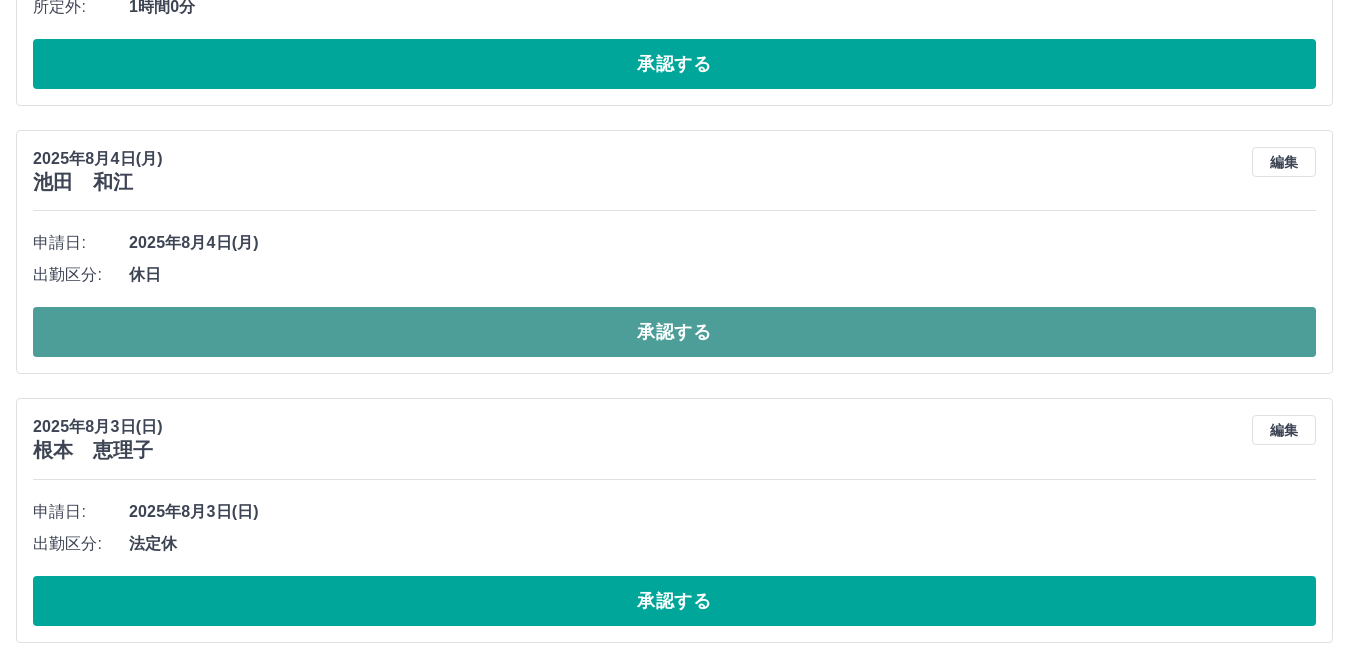 click on "承認する" at bounding box center (674, 332) 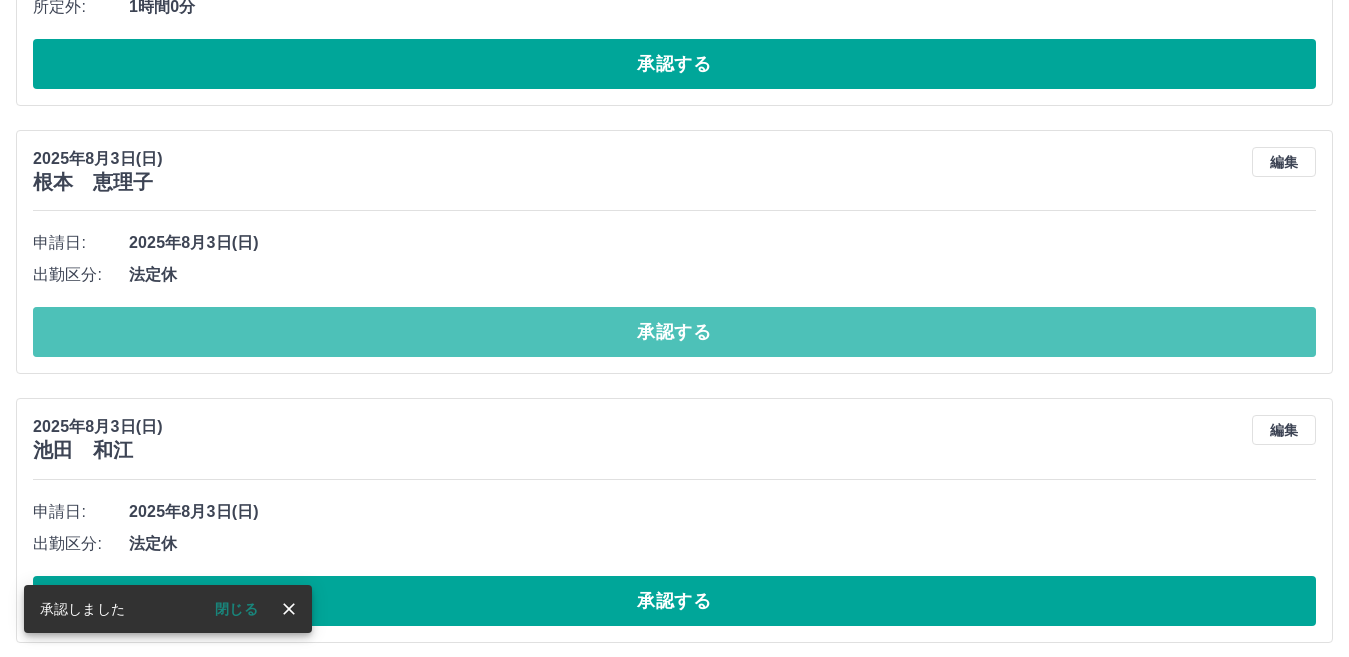 click on "承認する" at bounding box center (674, 332) 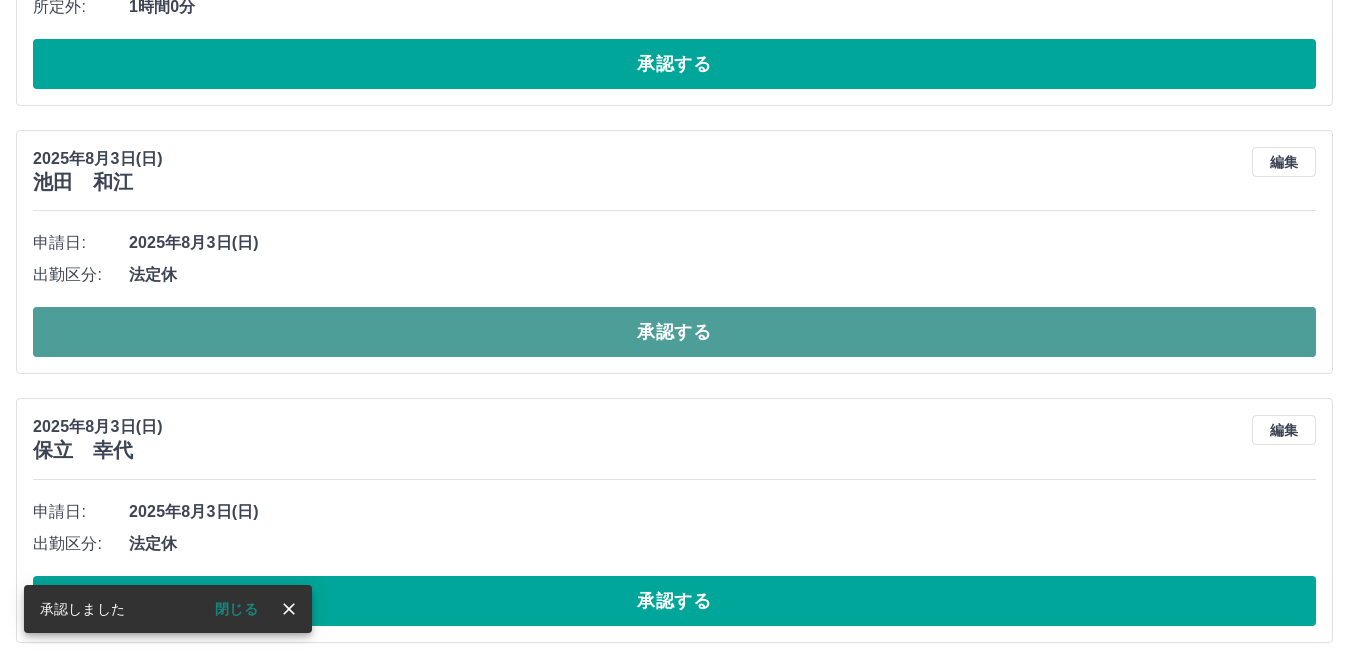 click on "承認する" at bounding box center [674, 332] 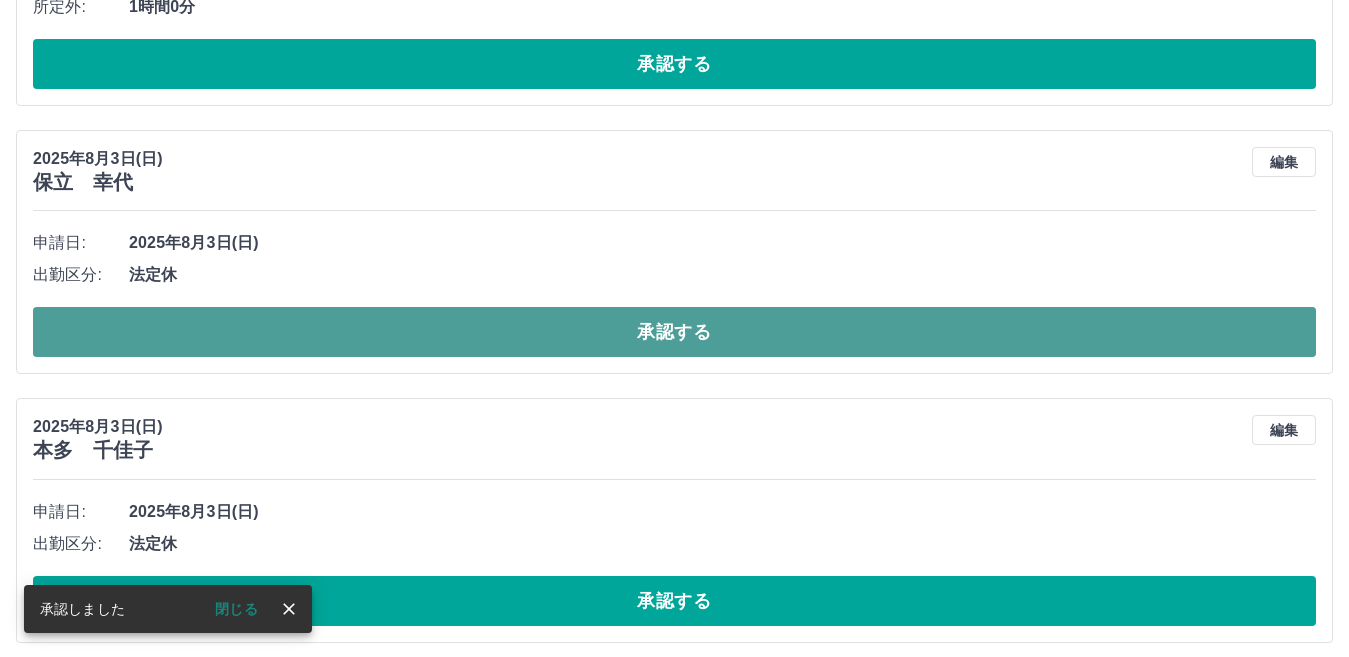 click on "承認する" at bounding box center (674, 332) 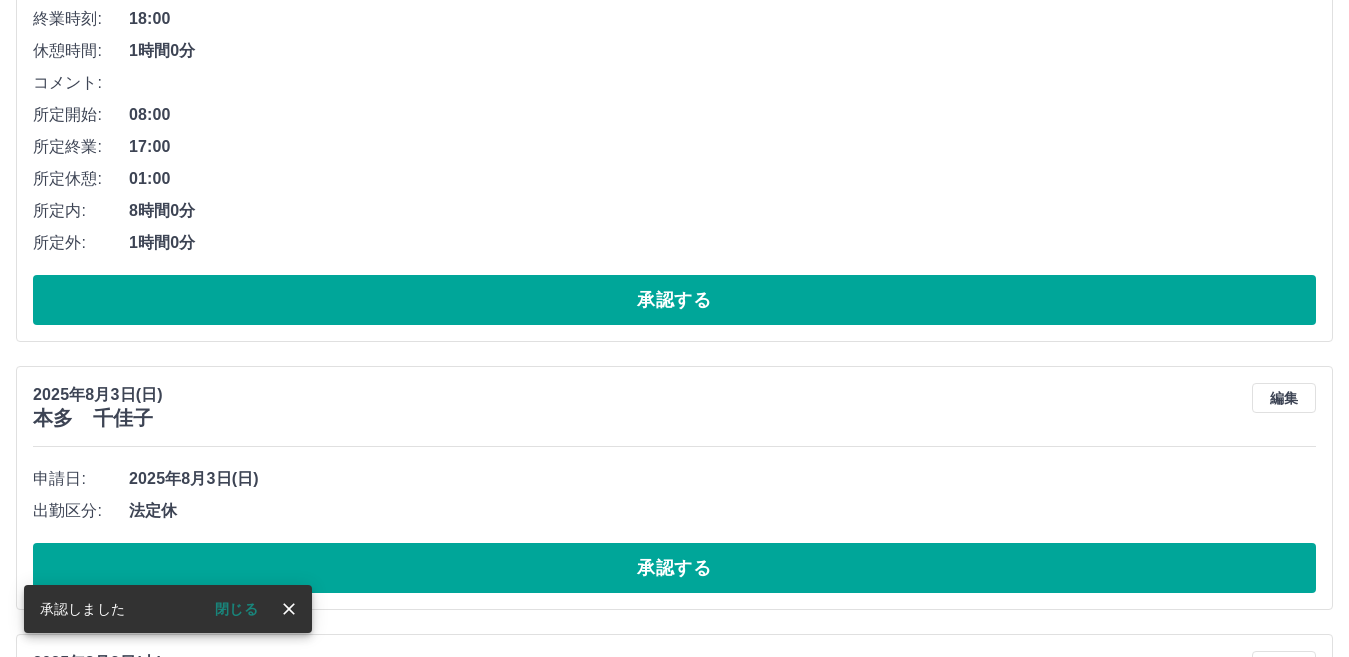 scroll, scrollTop: 3800, scrollLeft: 0, axis: vertical 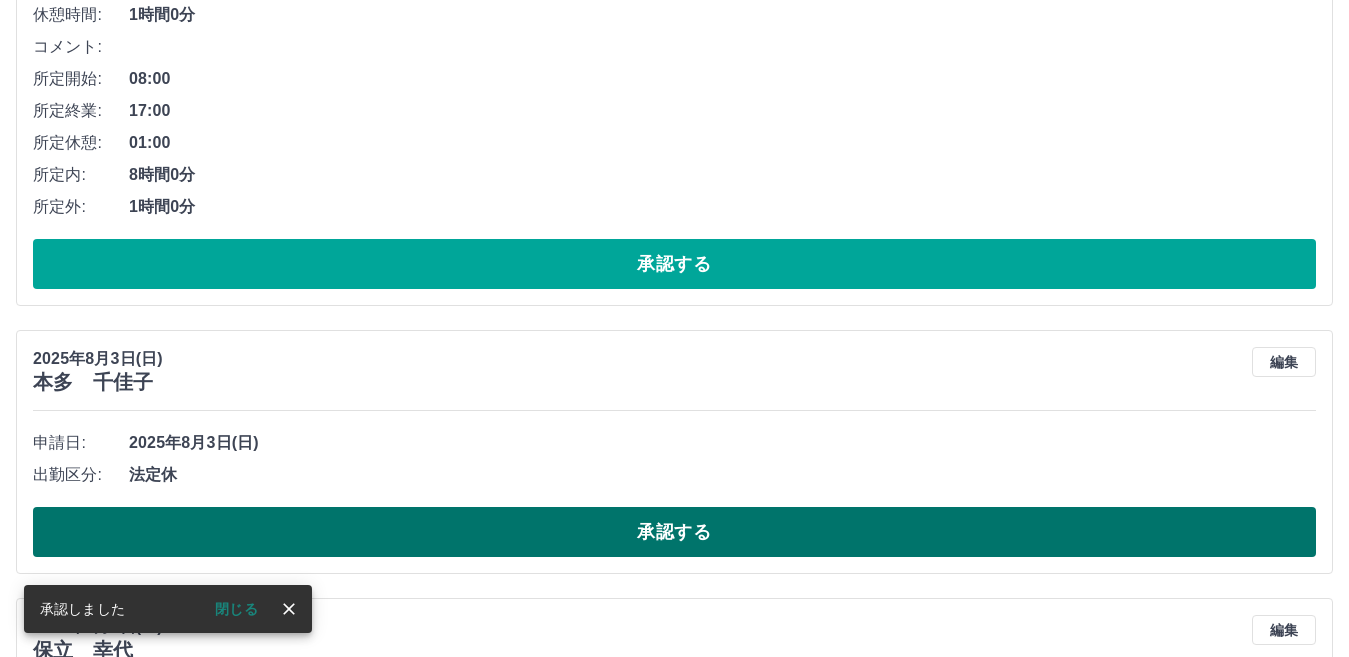 click on "承認する" at bounding box center [674, 532] 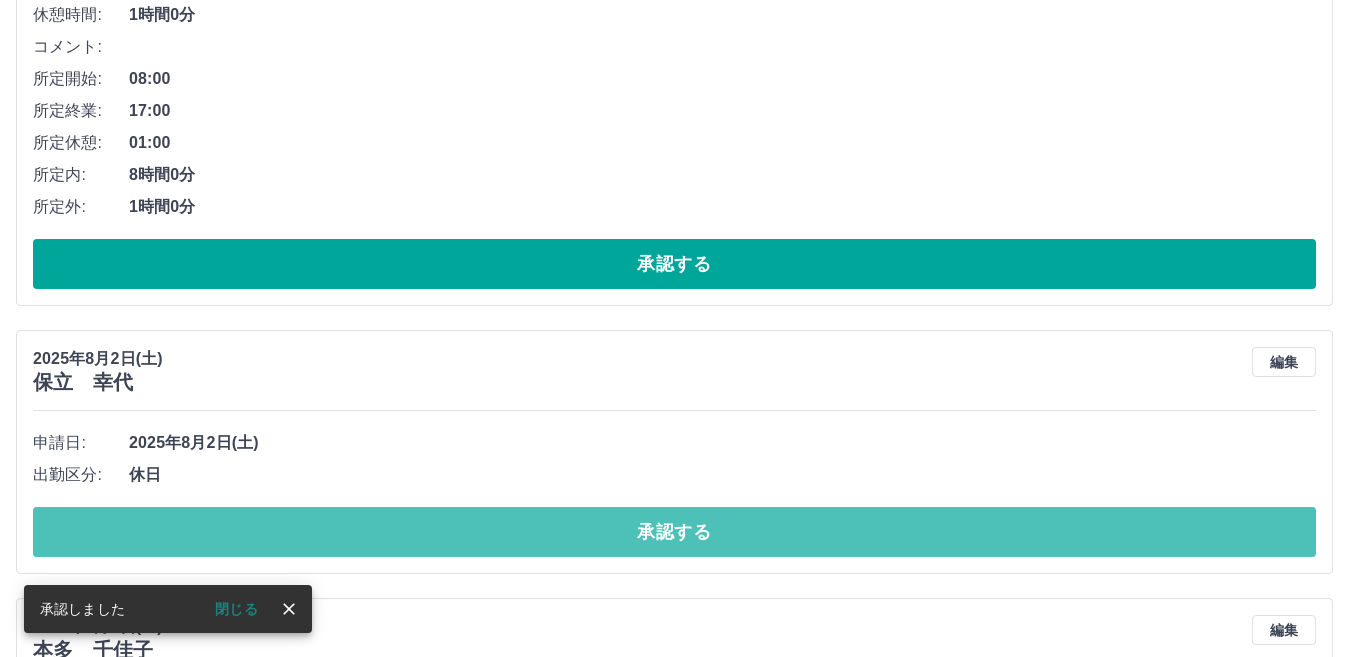 click on "承認する" at bounding box center [674, 532] 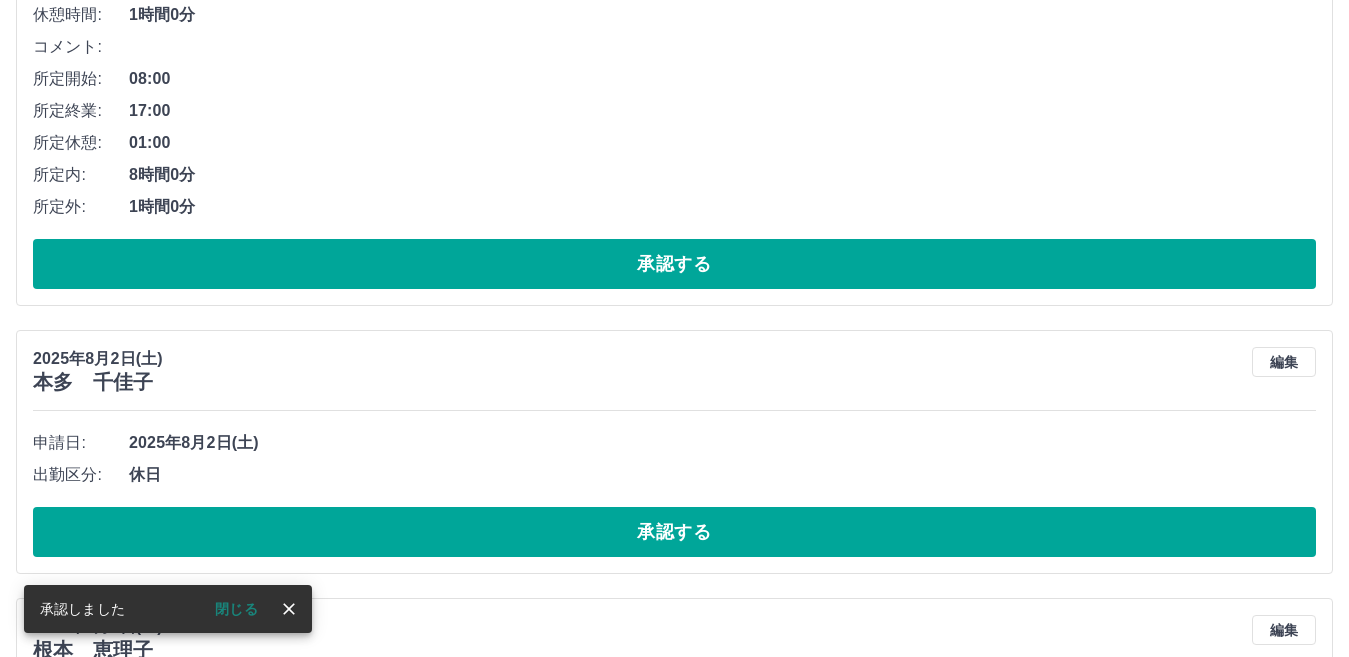 scroll, scrollTop: 3900, scrollLeft: 0, axis: vertical 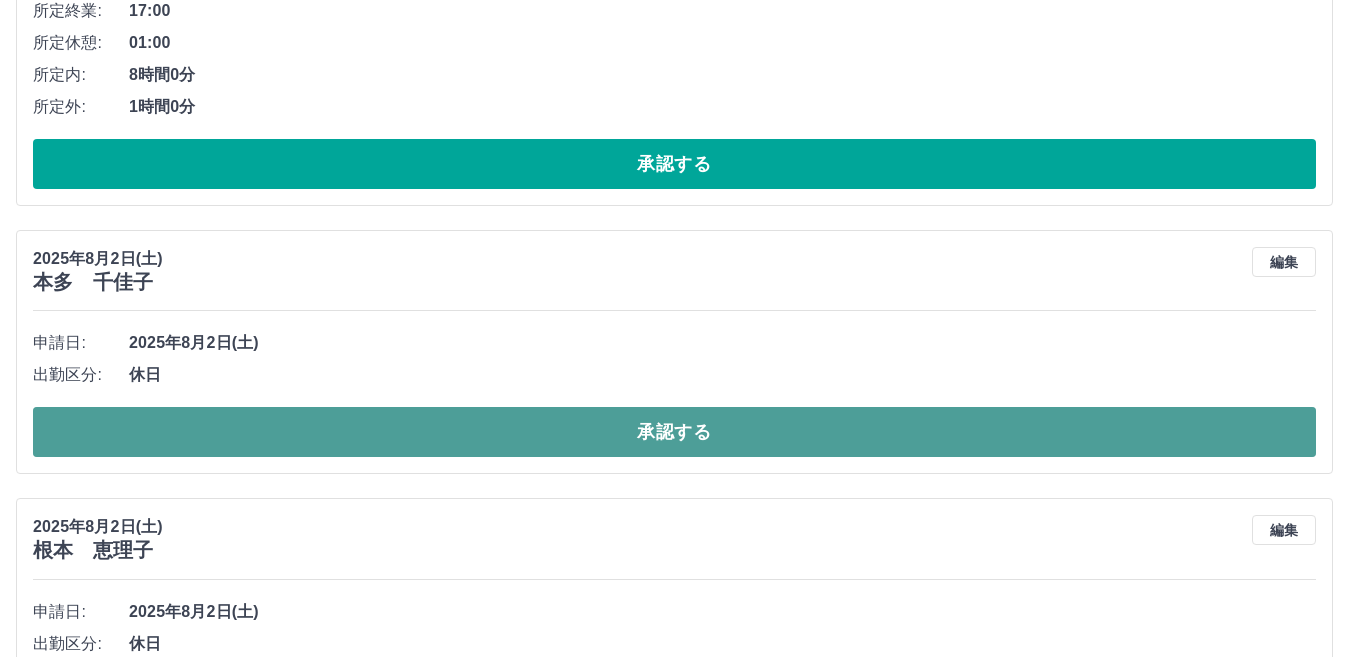 click on "承認する" at bounding box center [674, 432] 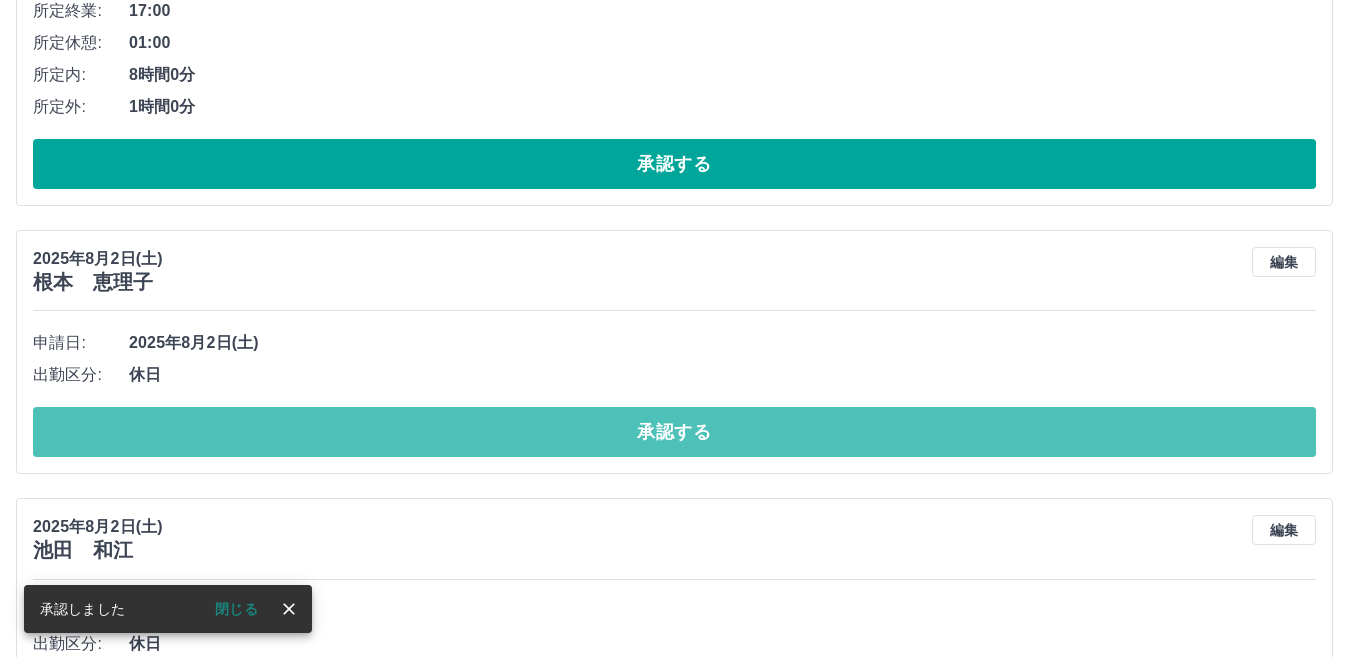 click on "承認する" at bounding box center [674, 432] 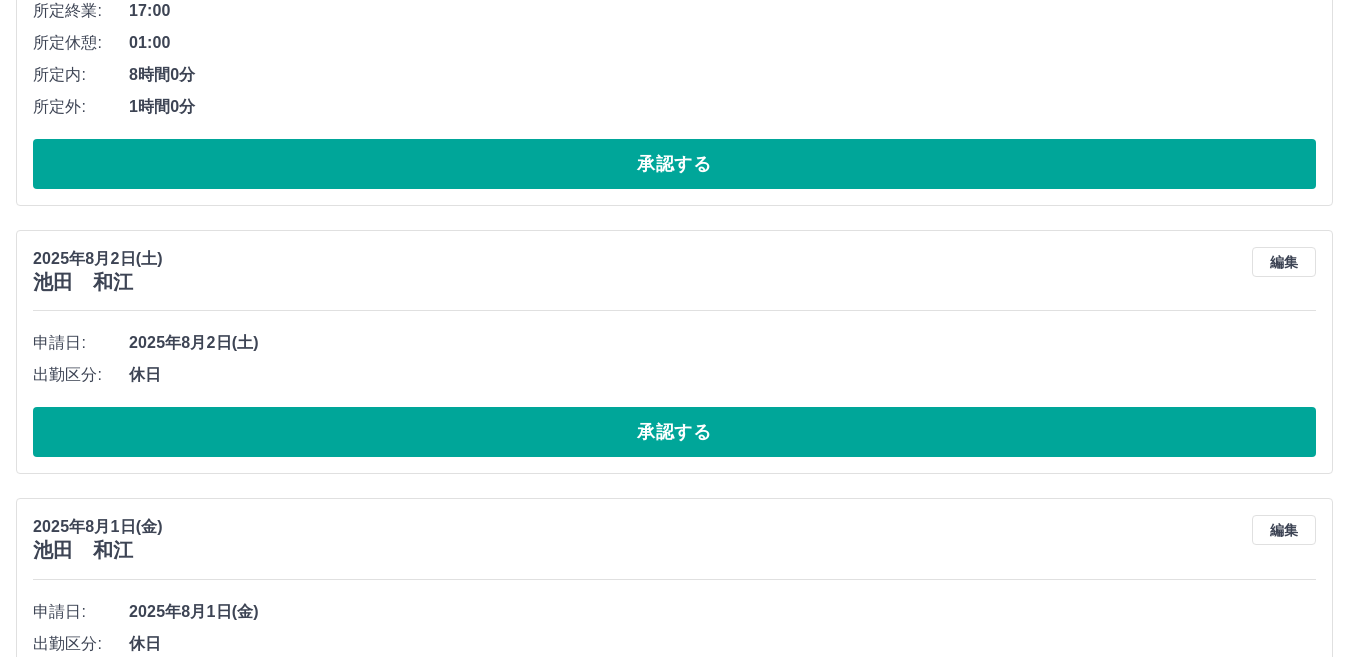 click on "承認する" at bounding box center [674, 432] 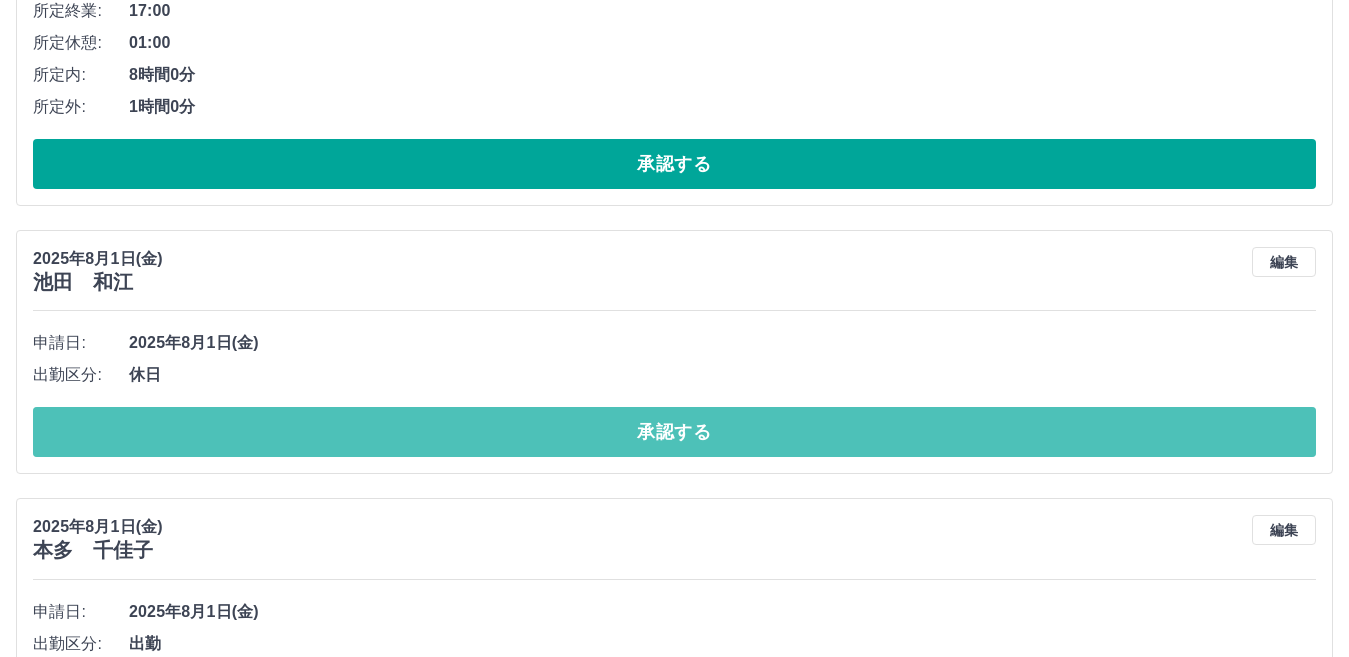 click on "承認する" at bounding box center [674, 432] 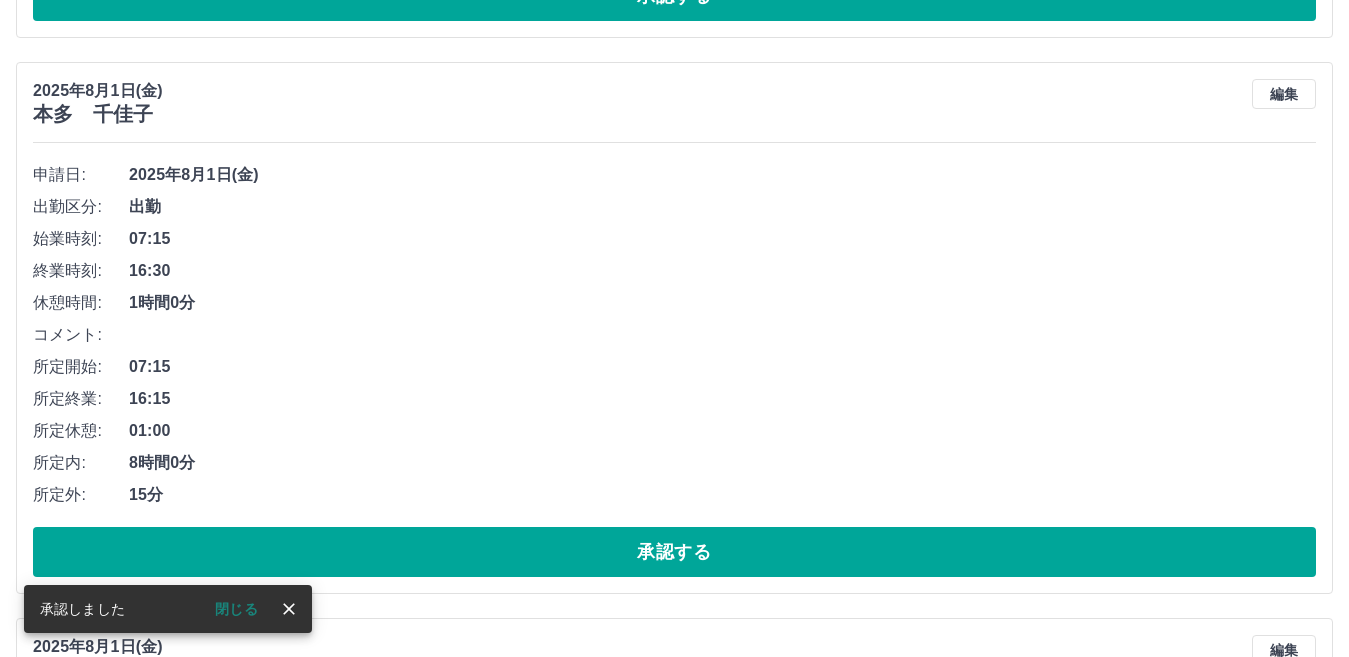 scroll, scrollTop: 4200, scrollLeft: 0, axis: vertical 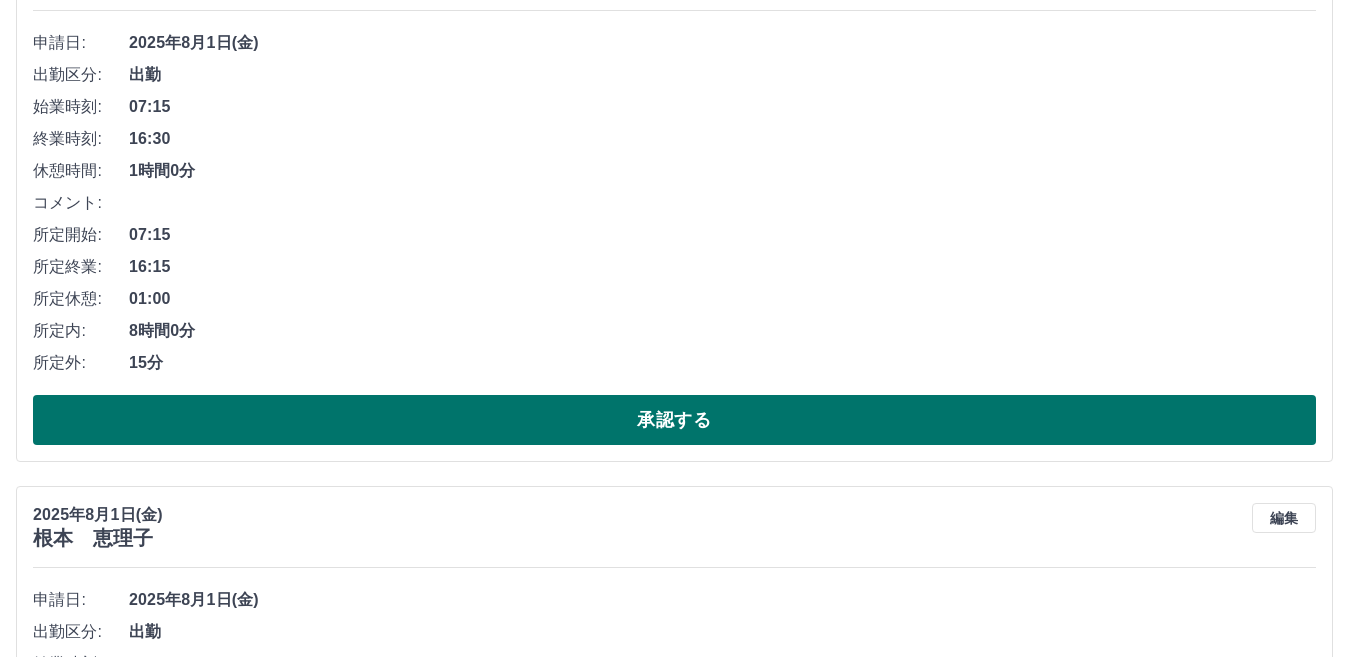 click on "承認する" at bounding box center (674, 420) 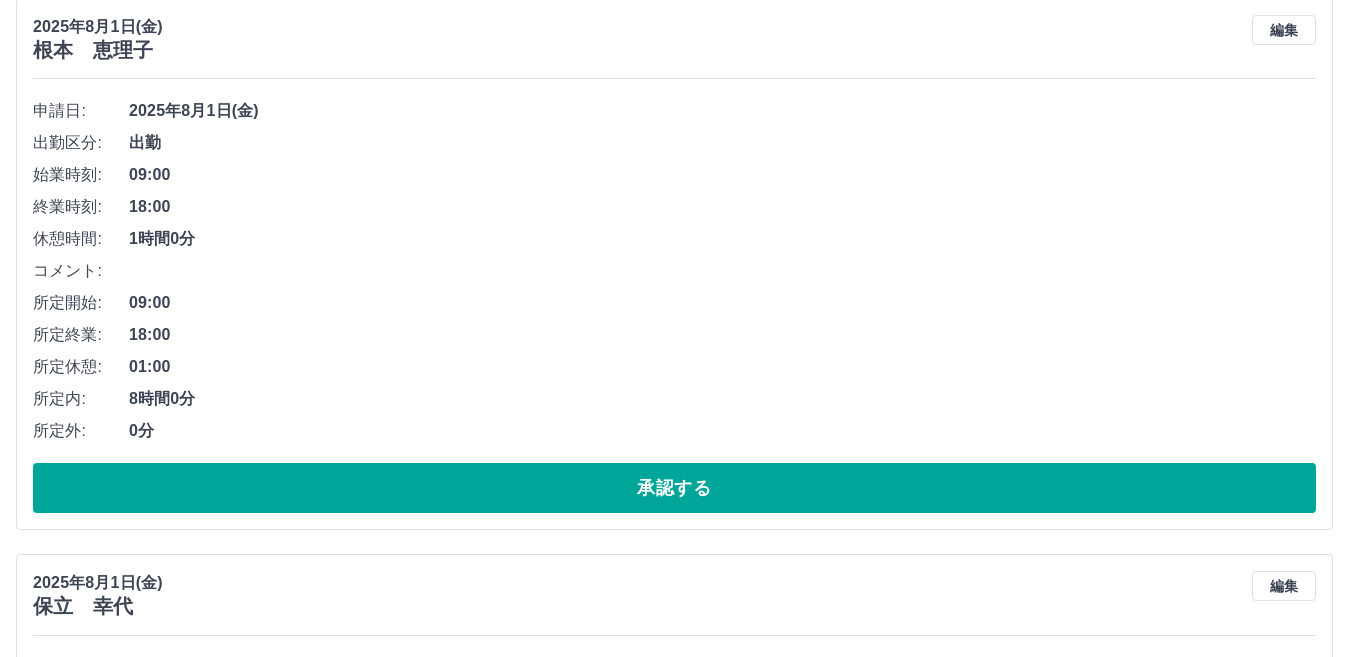 scroll, scrollTop: 4144, scrollLeft: 0, axis: vertical 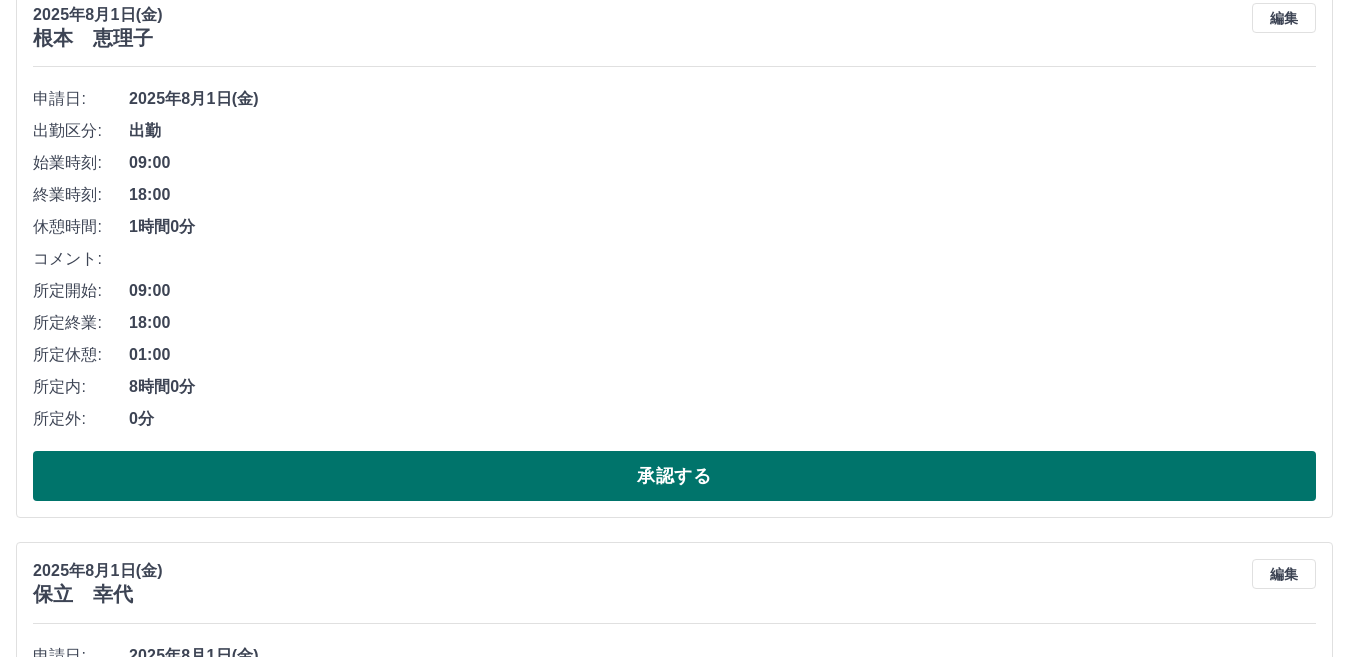 click on "承認する" at bounding box center [674, 476] 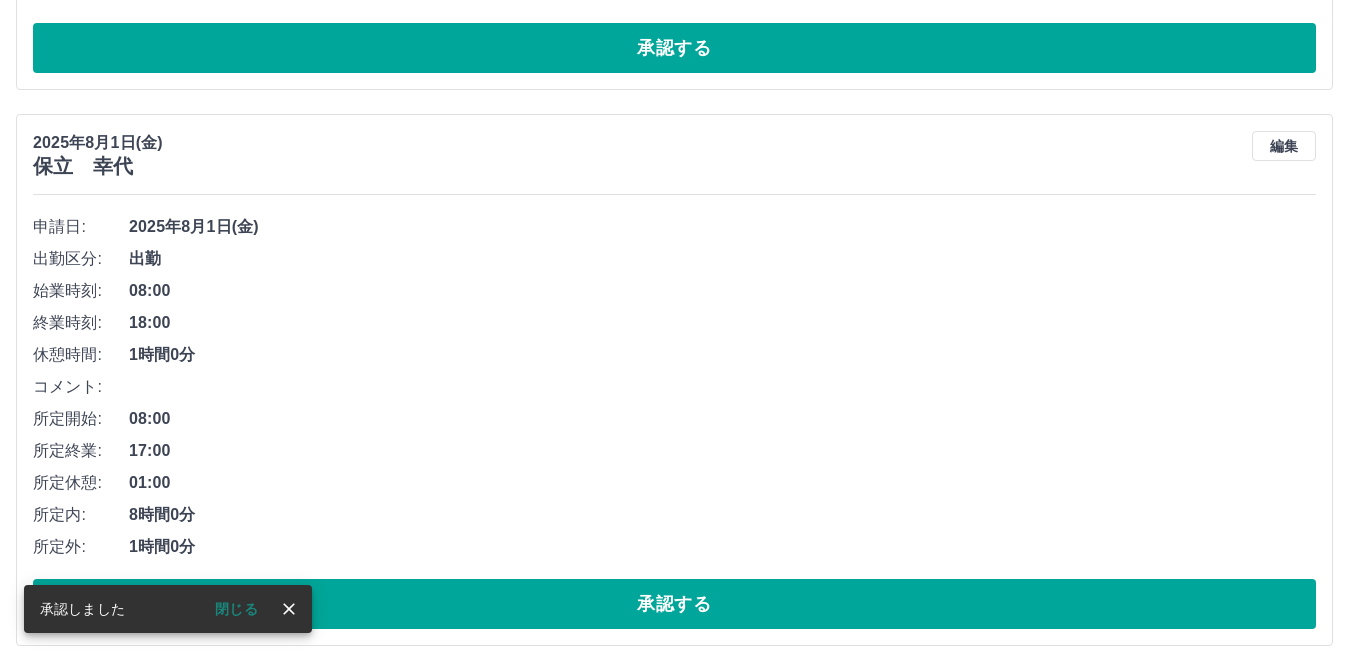 scroll, scrollTop: 4031, scrollLeft: 0, axis: vertical 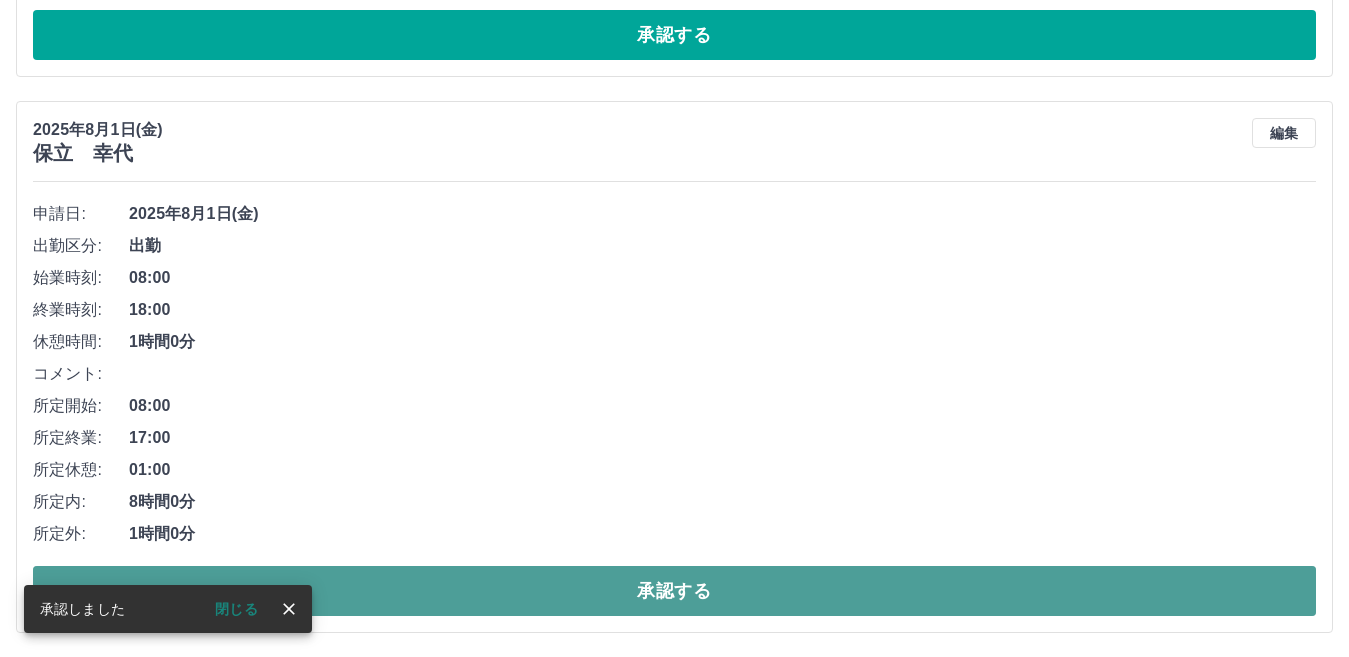 click on "承認する" at bounding box center (674, 591) 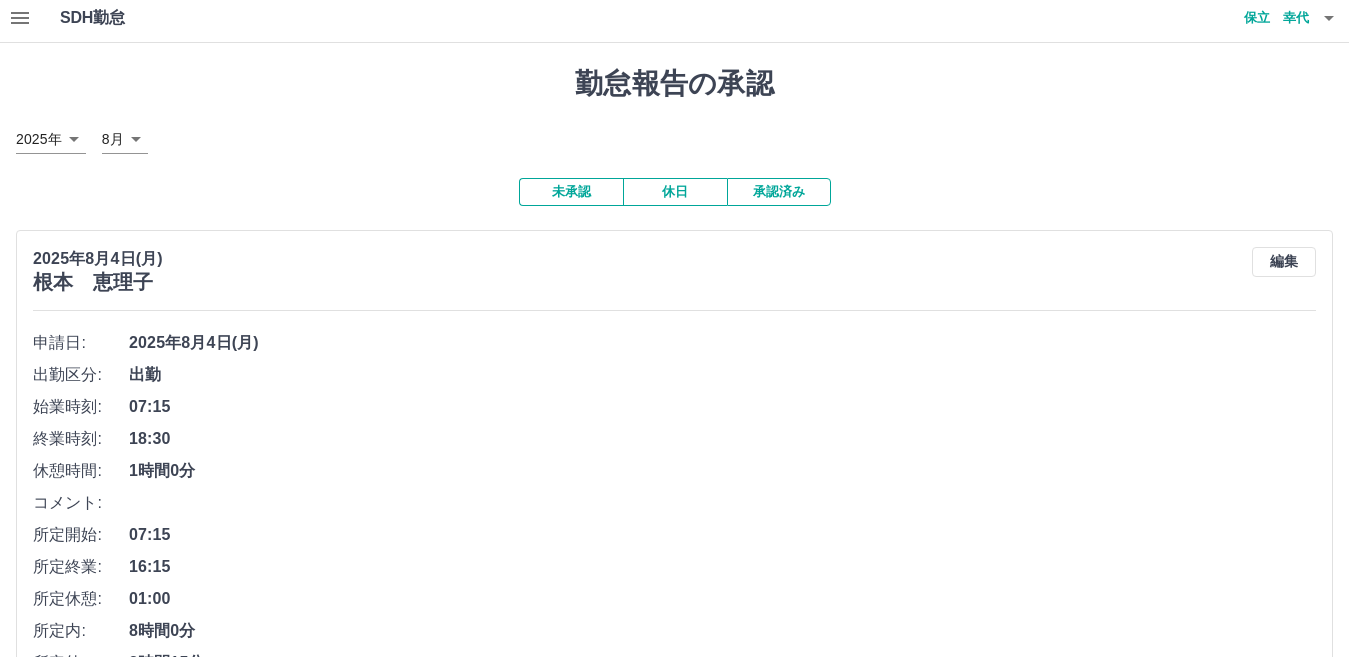 scroll, scrollTop: 0, scrollLeft: 0, axis: both 